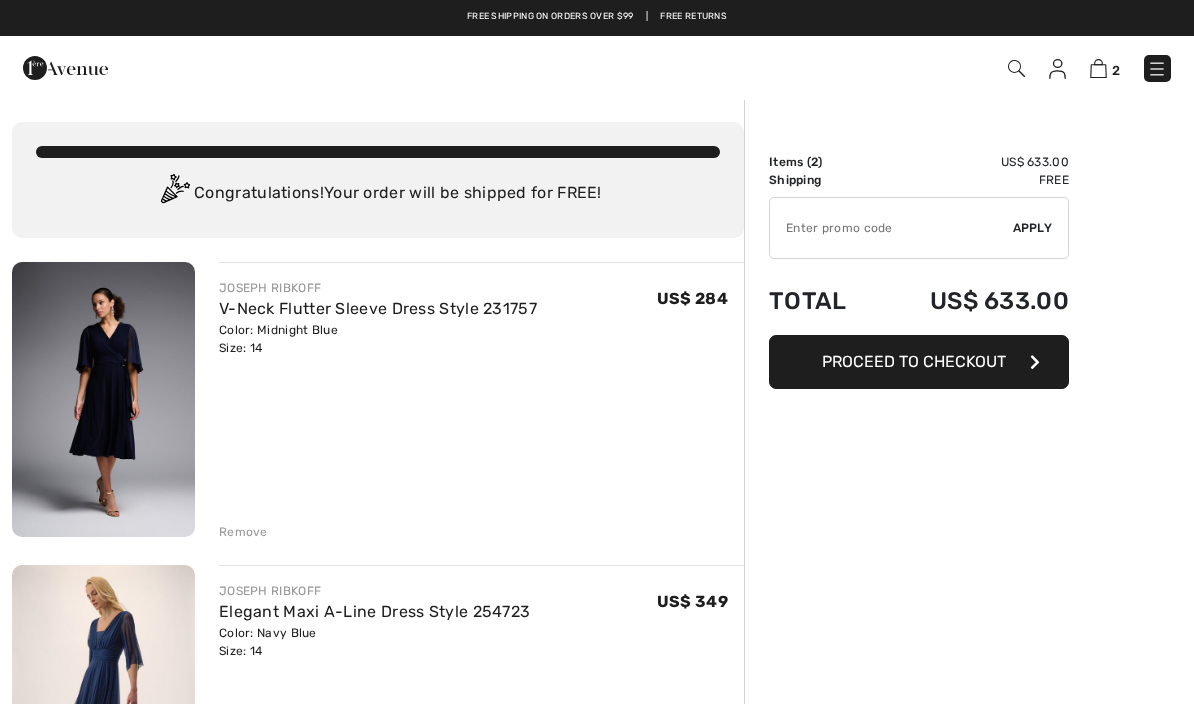 scroll, scrollTop: 0, scrollLeft: 0, axis: both 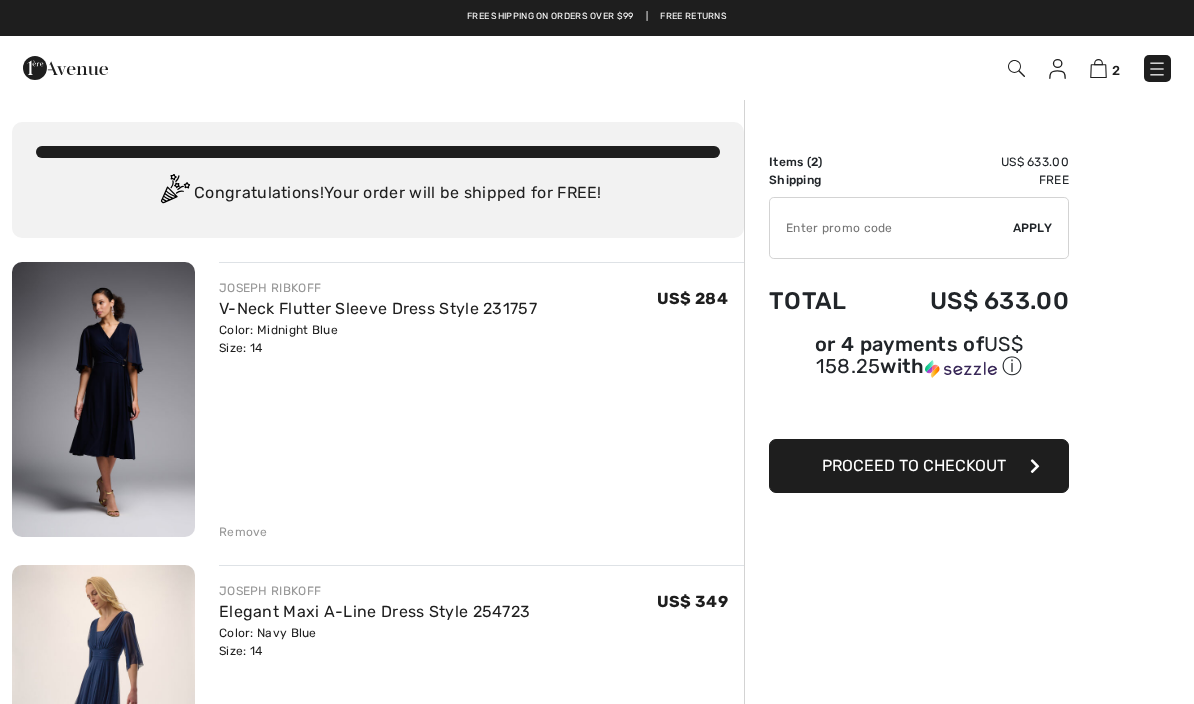 click at bounding box center [1157, 69] 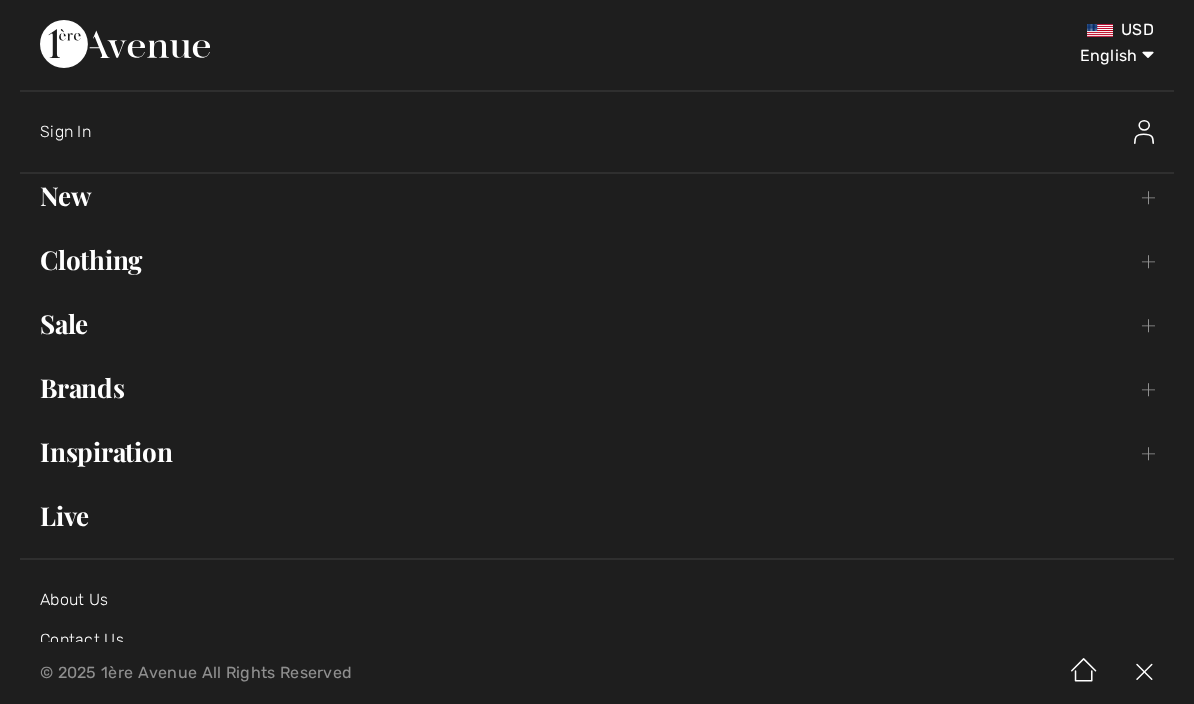click on "New Toggle submenu" at bounding box center [597, 196] 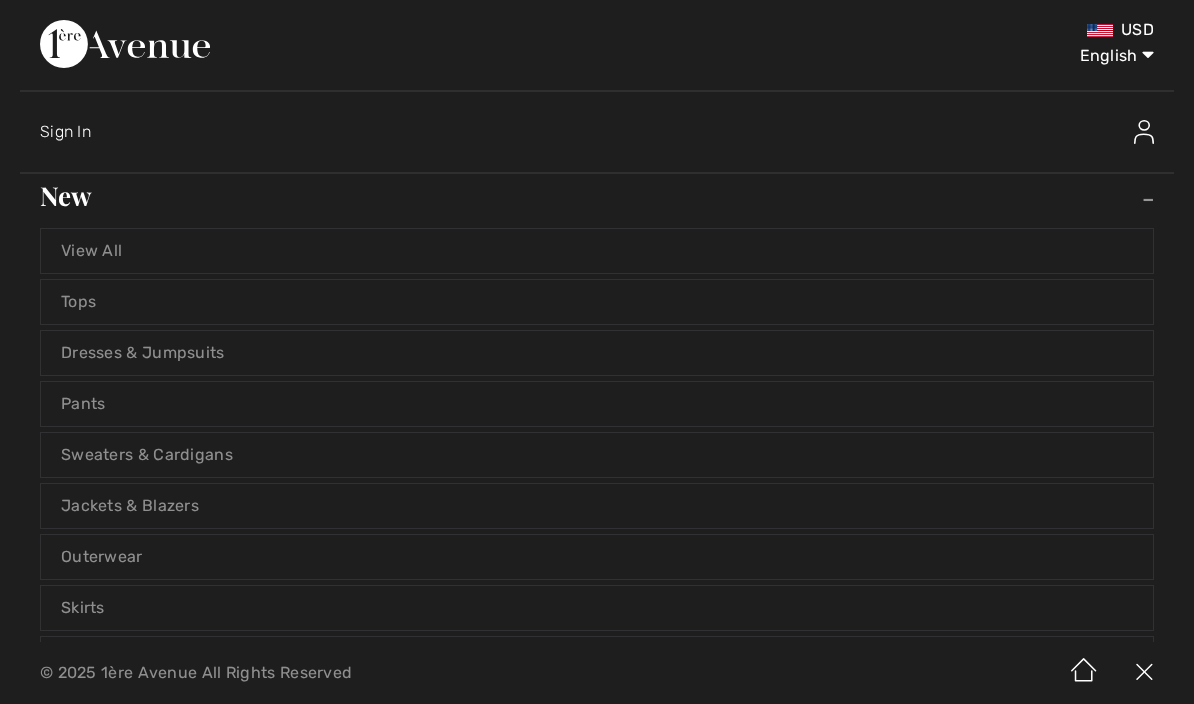 click on "View All" at bounding box center (597, 251) 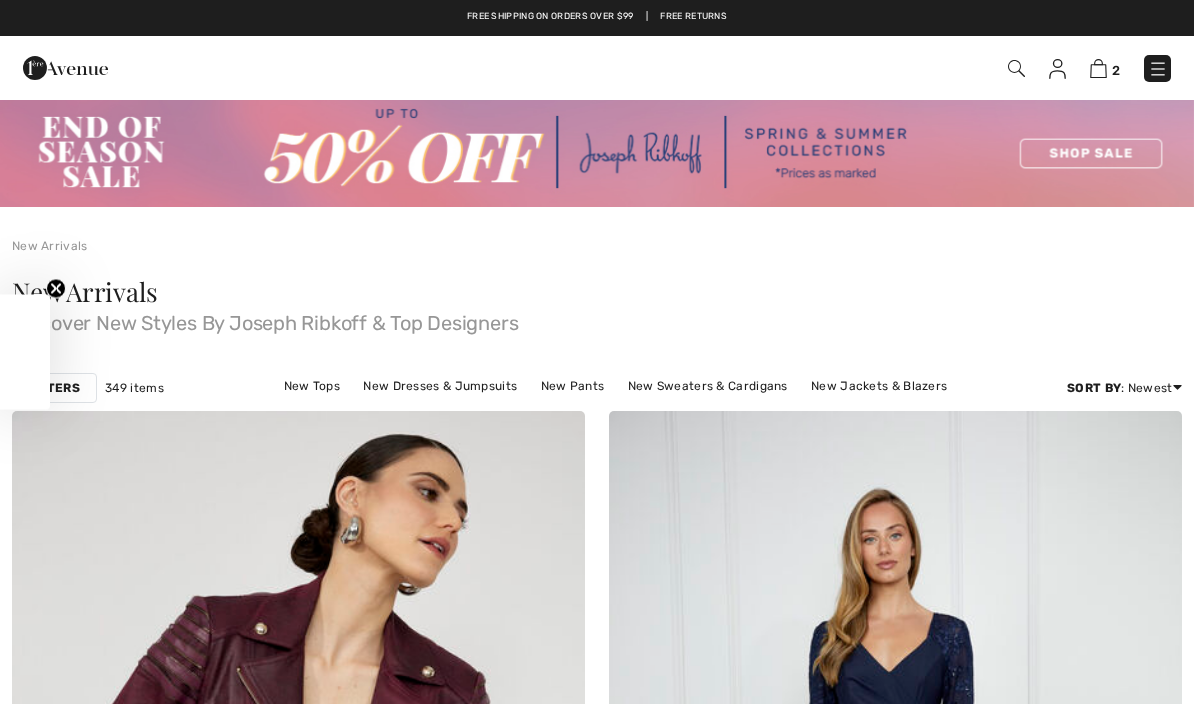 scroll, scrollTop: 0, scrollLeft: 0, axis: both 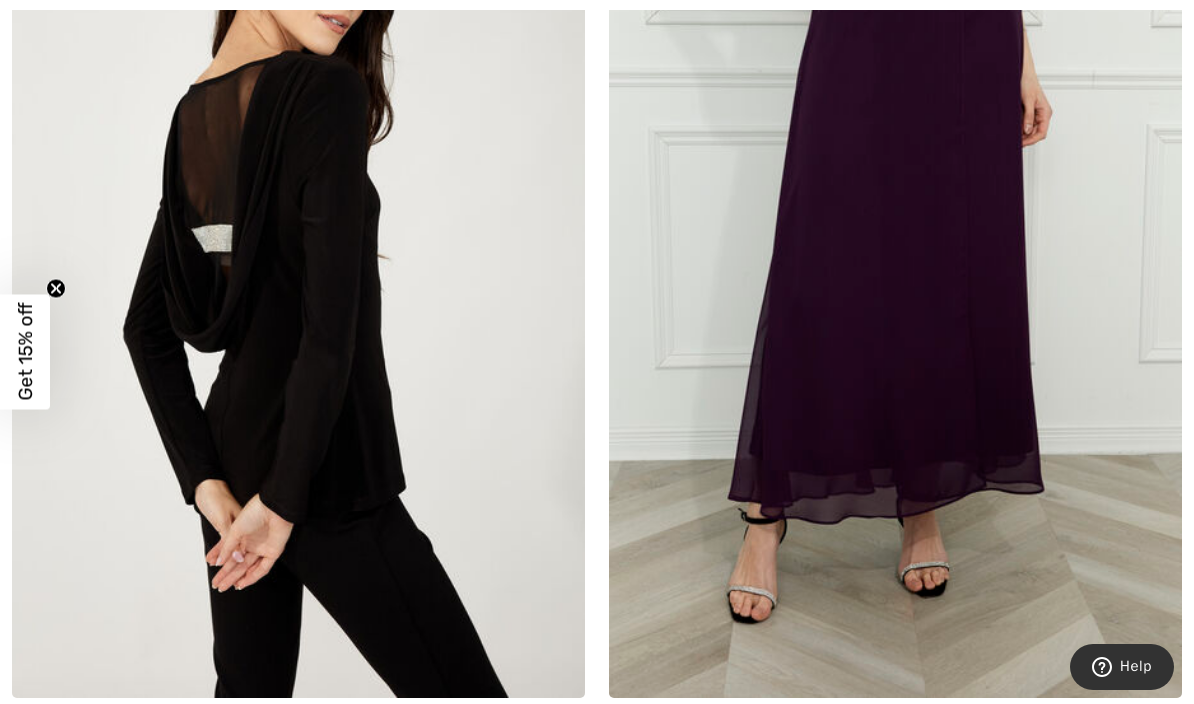 click at bounding box center [895, 269] 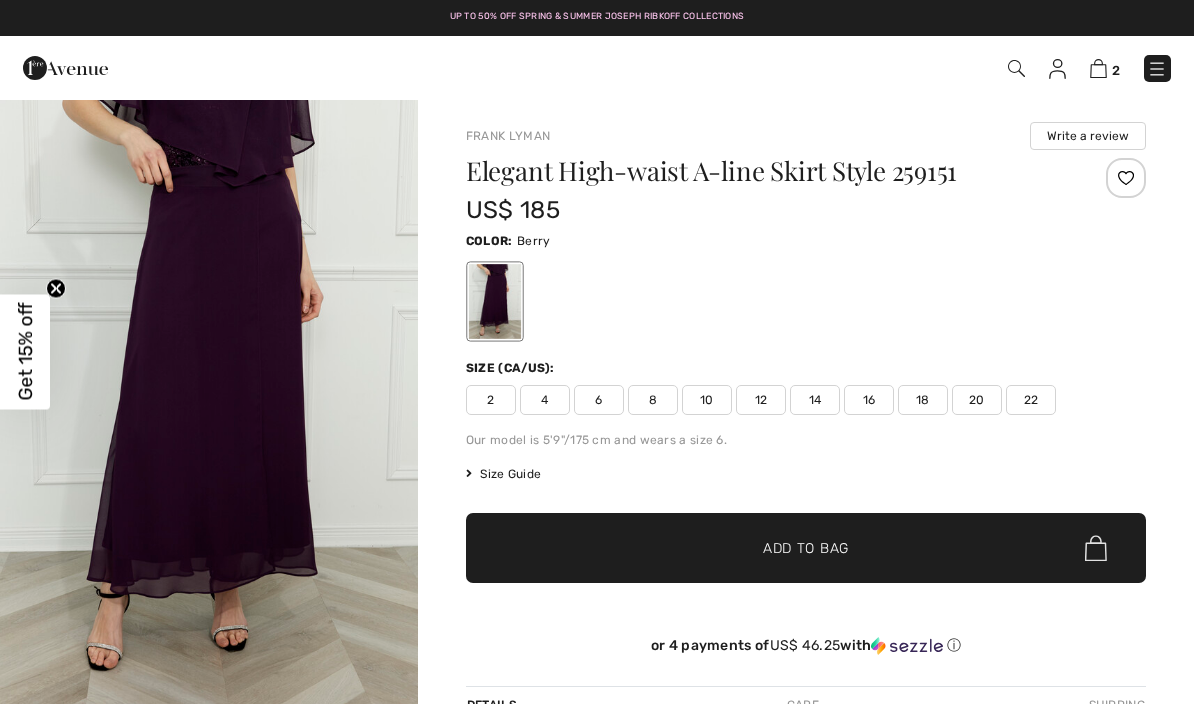 scroll, scrollTop: 0, scrollLeft: 0, axis: both 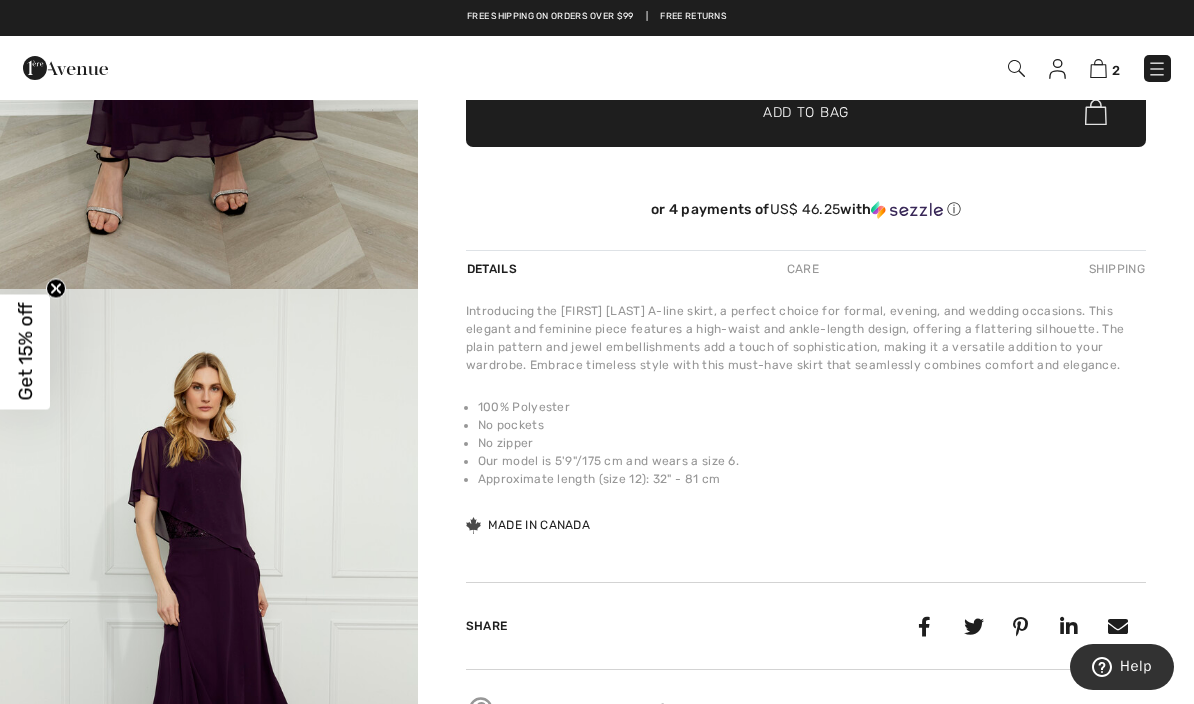 click at bounding box center (209, 602) 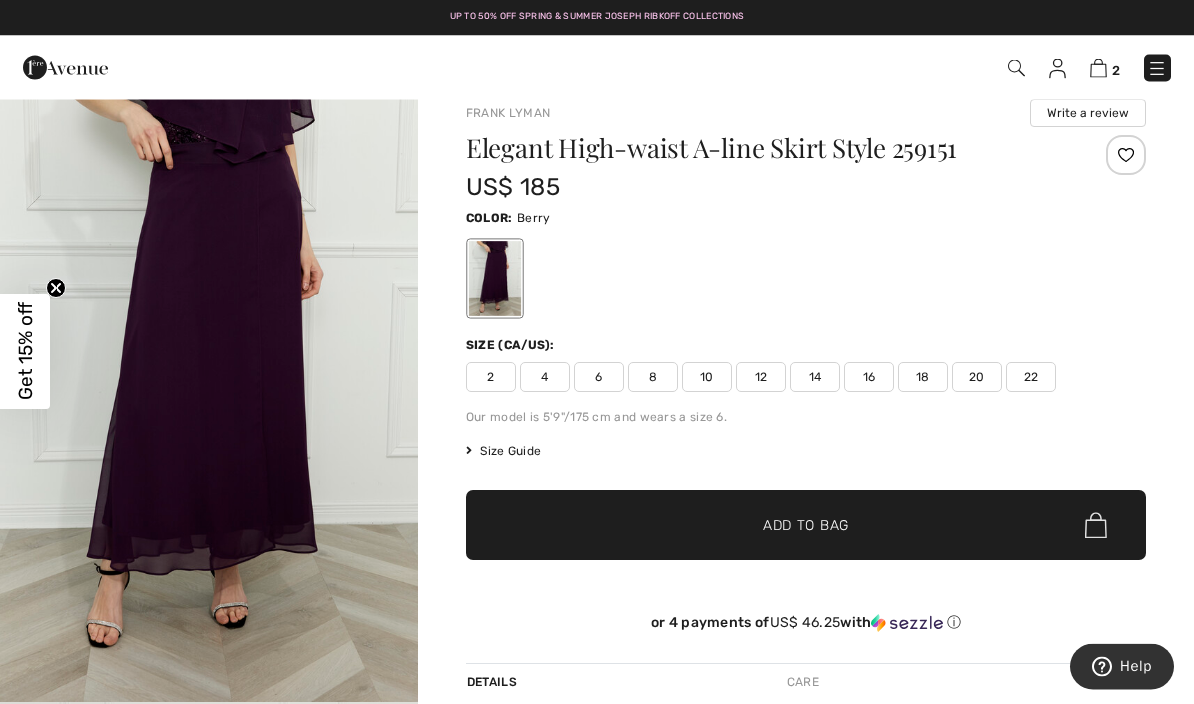 scroll, scrollTop: 0, scrollLeft: 0, axis: both 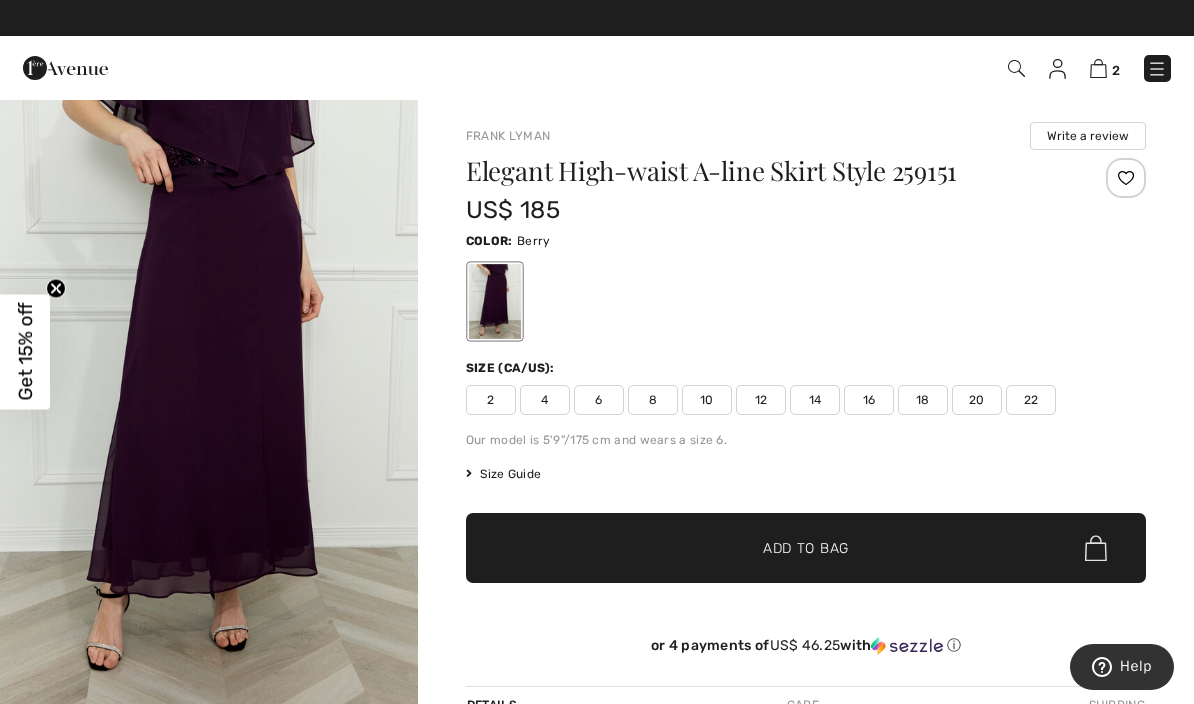 click at bounding box center (209, 411) 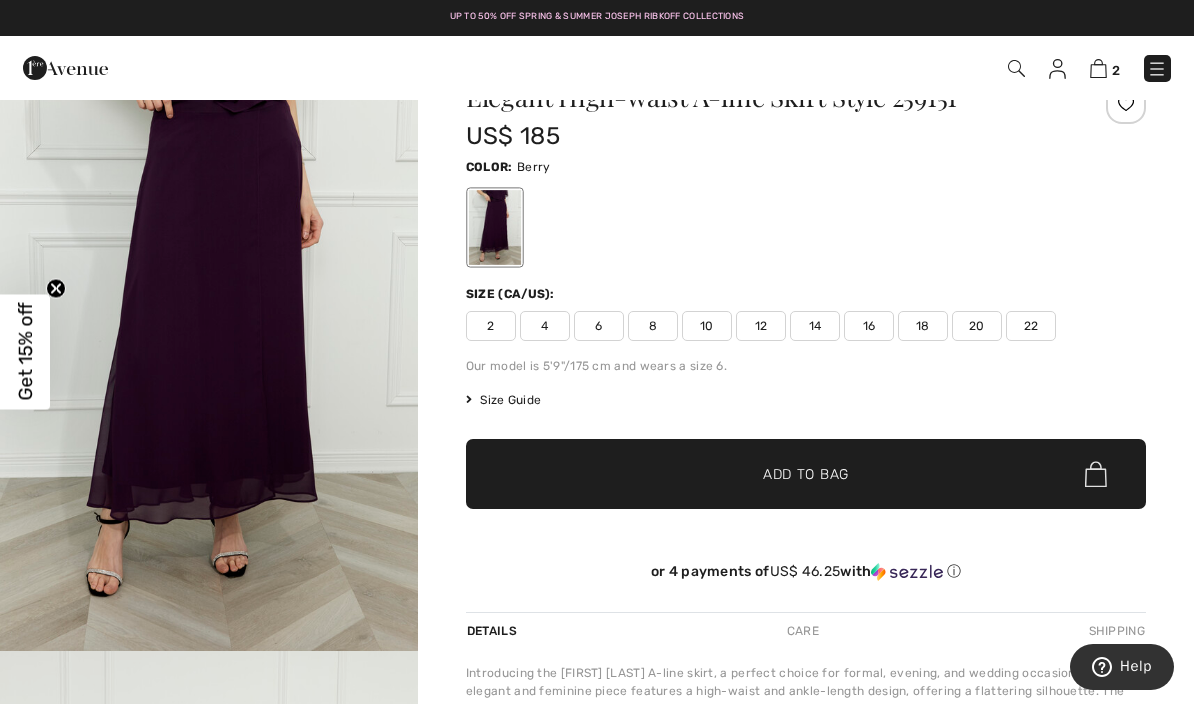 scroll, scrollTop: 0, scrollLeft: 0, axis: both 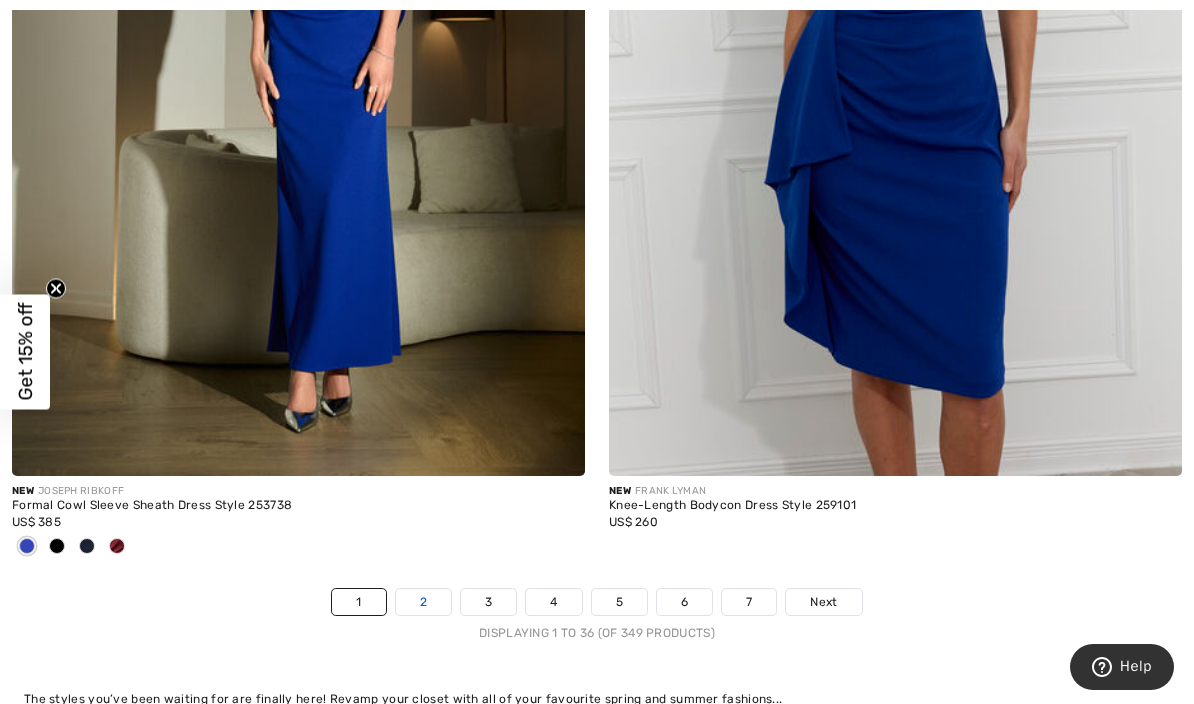 click on "2" at bounding box center (423, 602) 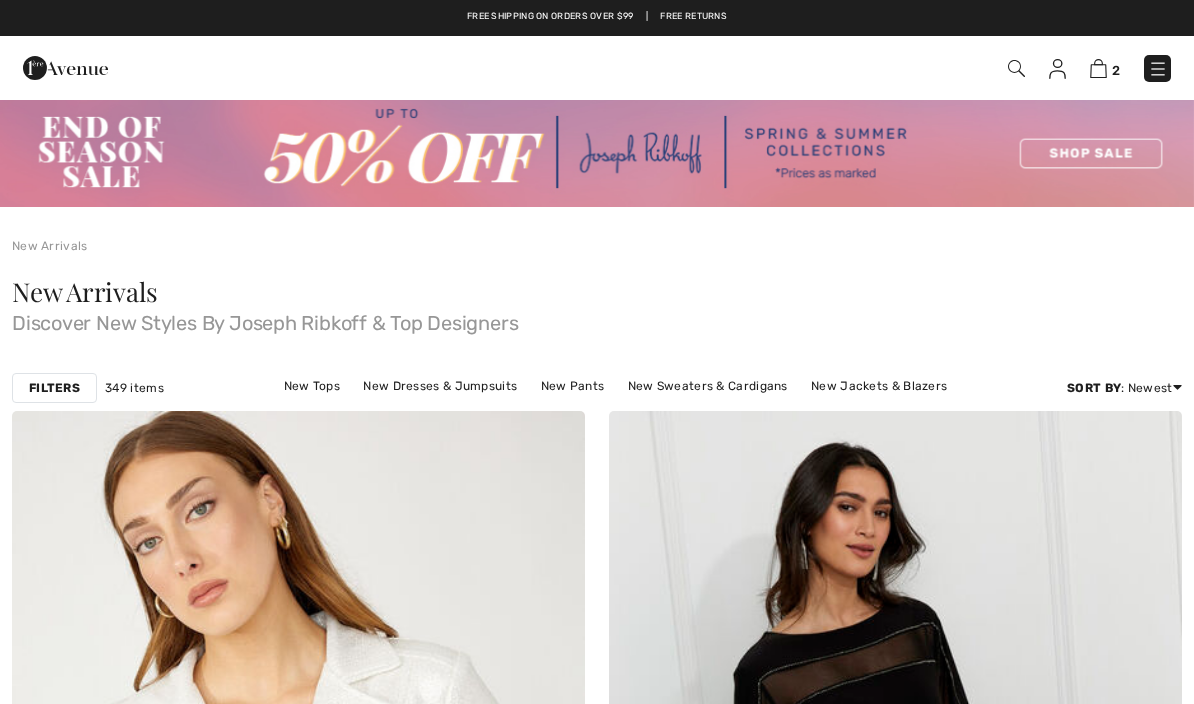 scroll, scrollTop: 0, scrollLeft: 0, axis: both 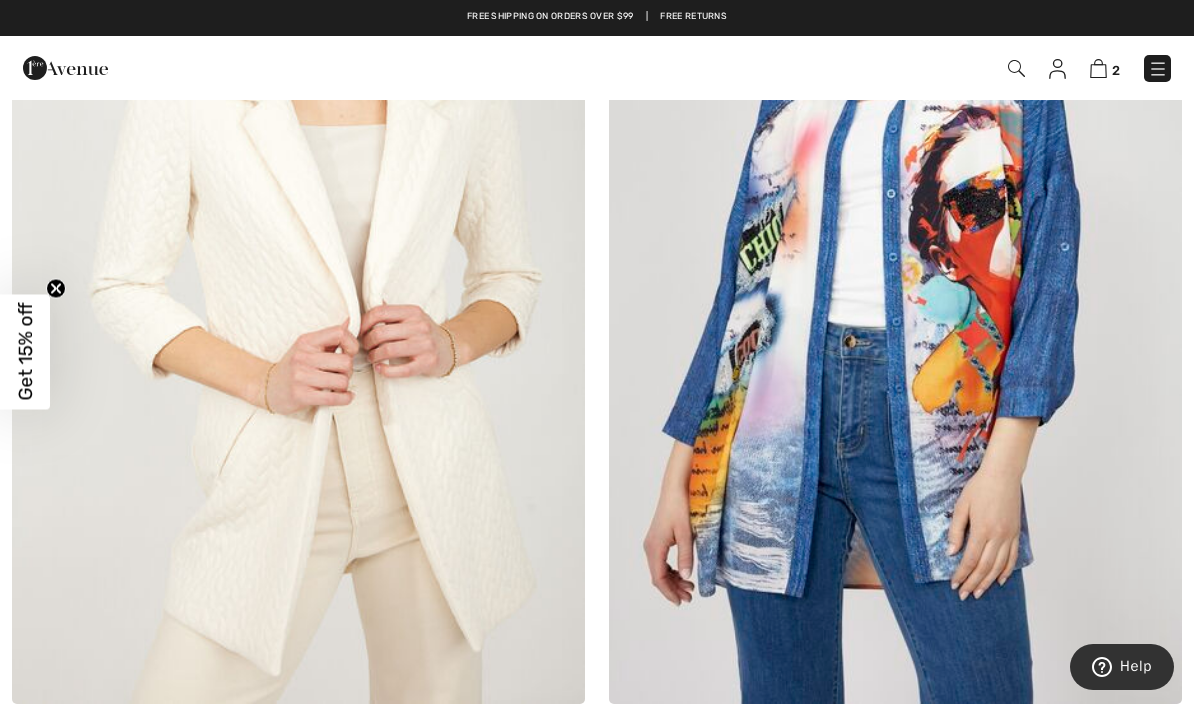 click at bounding box center [895, 275] 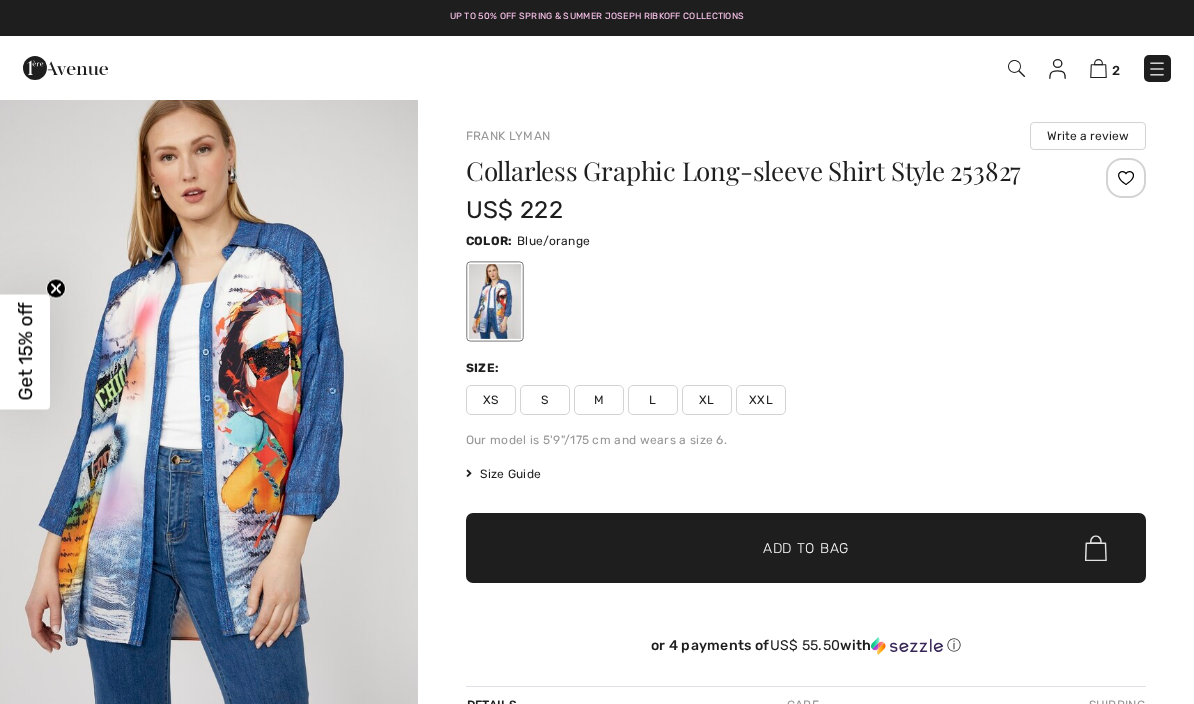 scroll, scrollTop: 0, scrollLeft: 0, axis: both 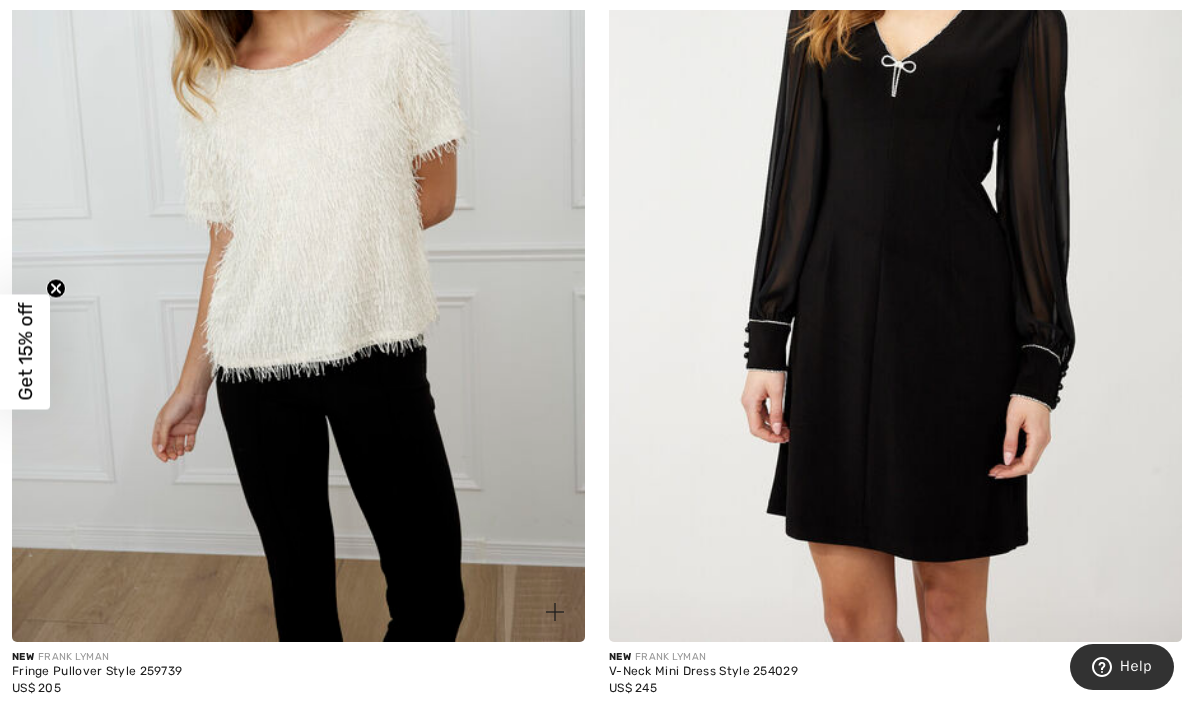 click at bounding box center [298, 212] 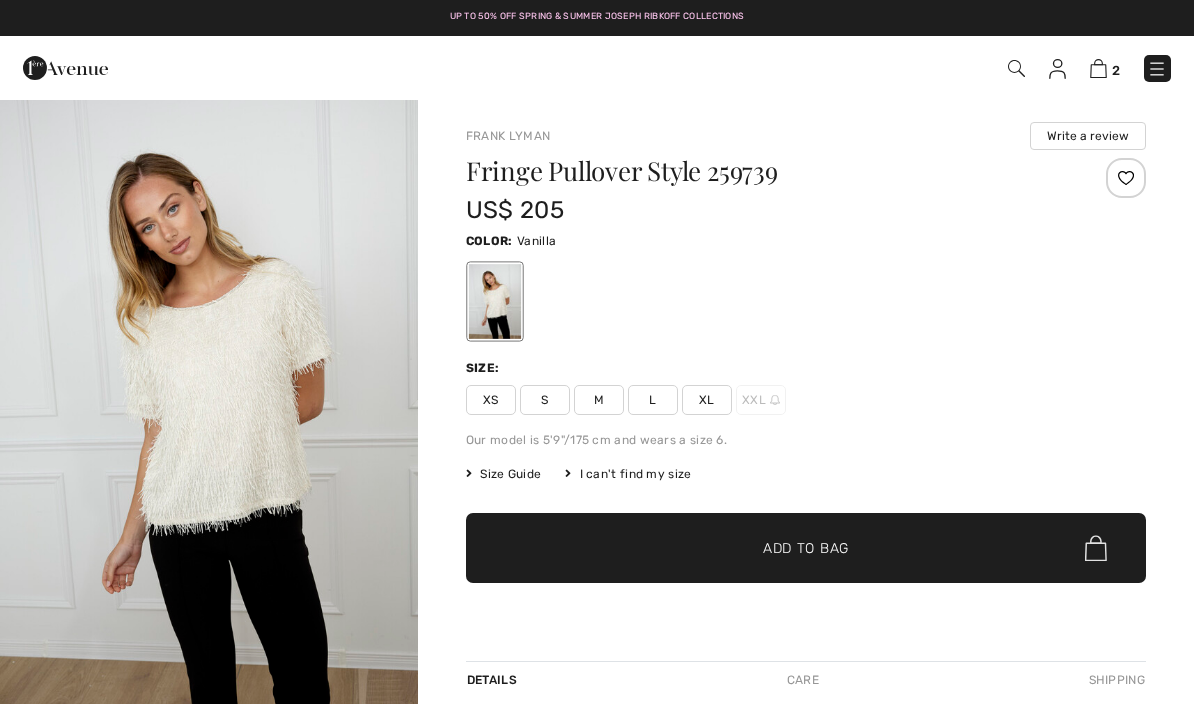 scroll, scrollTop: 0, scrollLeft: 0, axis: both 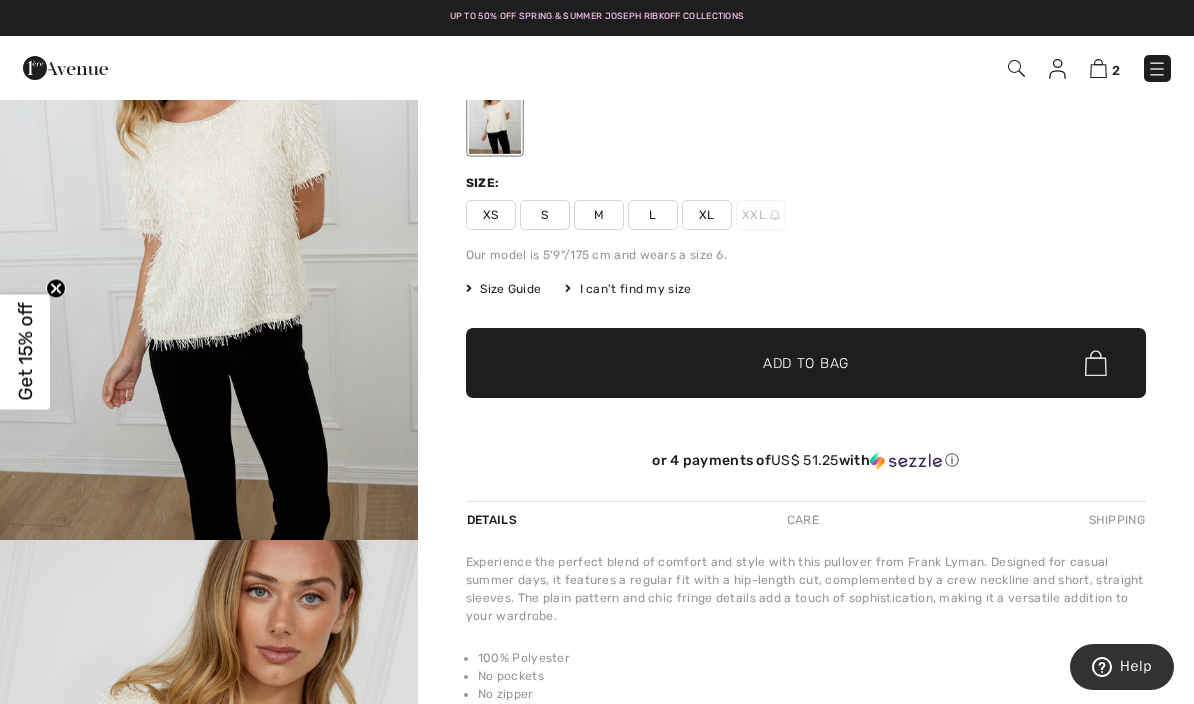 click at bounding box center [209, 226] 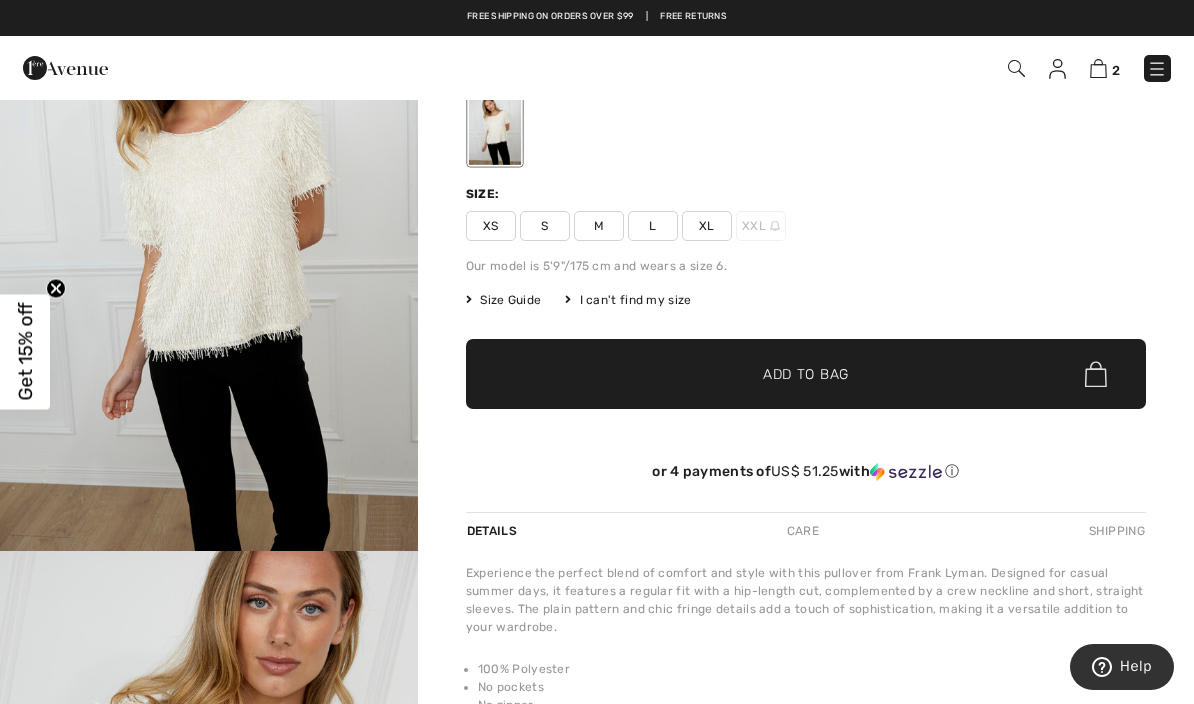 scroll, scrollTop: 0, scrollLeft: 0, axis: both 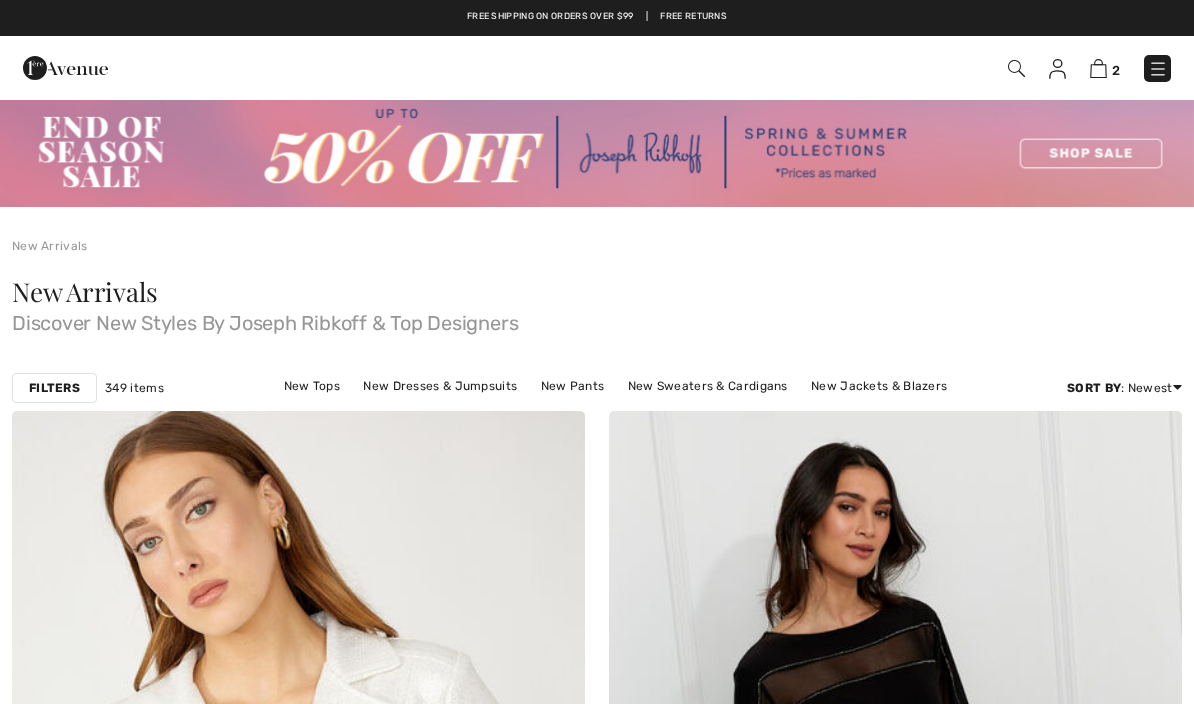 checkbox on "true" 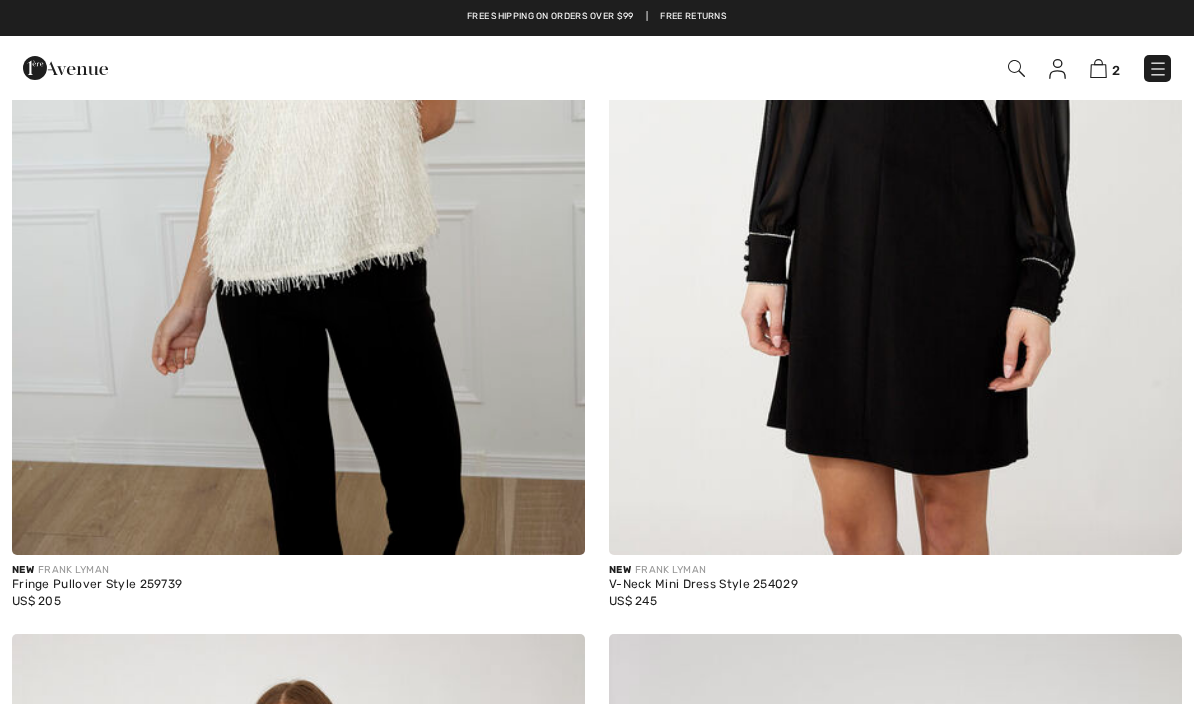 scroll, scrollTop: 0, scrollLeft: 0, axis: both 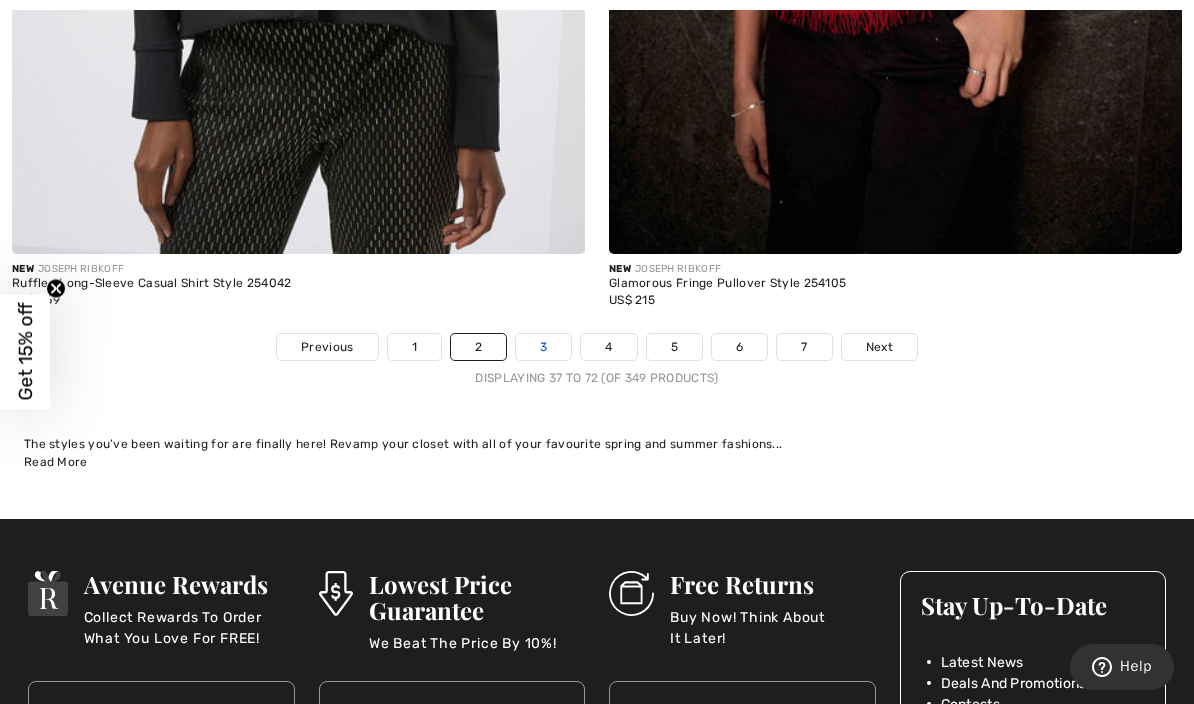 click on "3" at bounding box center [543, 347] 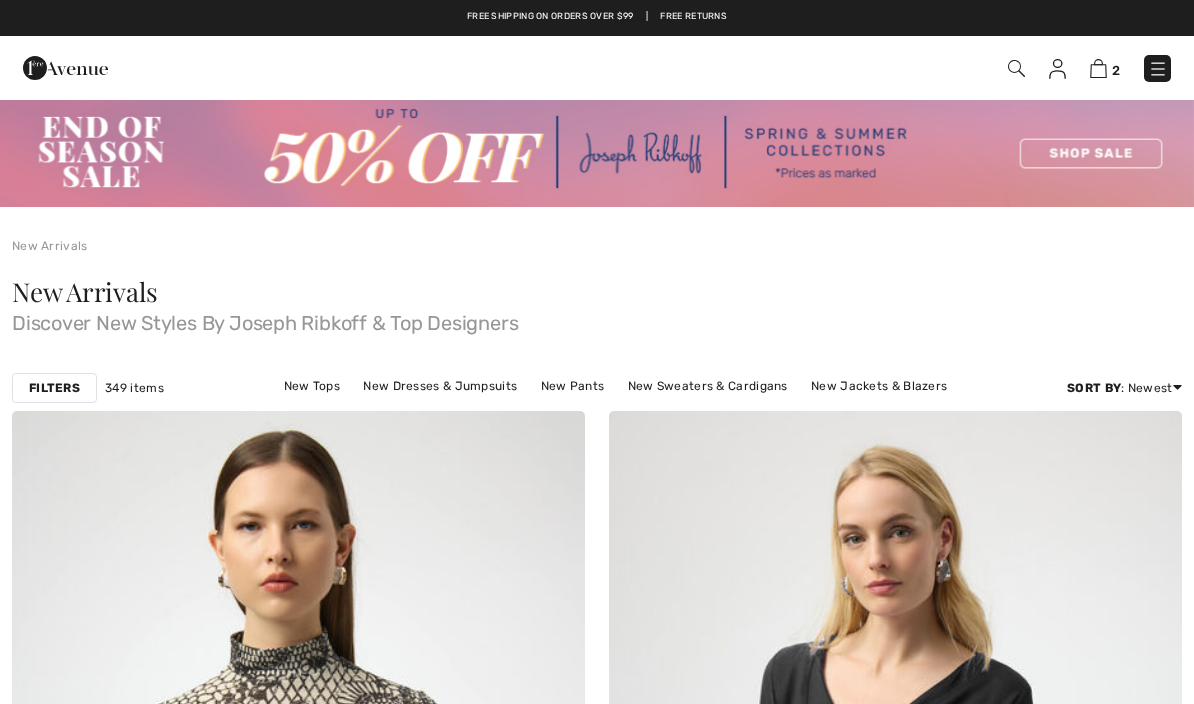 scroll, scrollTop: 0, scrollLeft: 0, axis: both 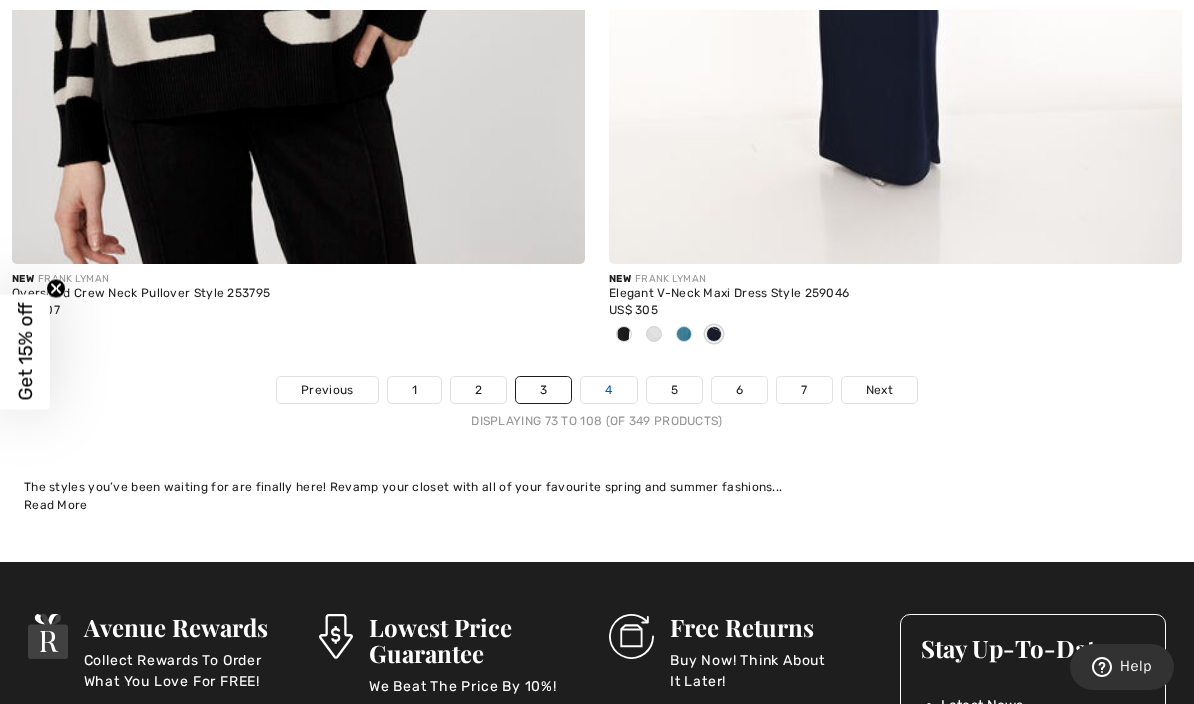 click on "4" at bounding box center [608, 390] 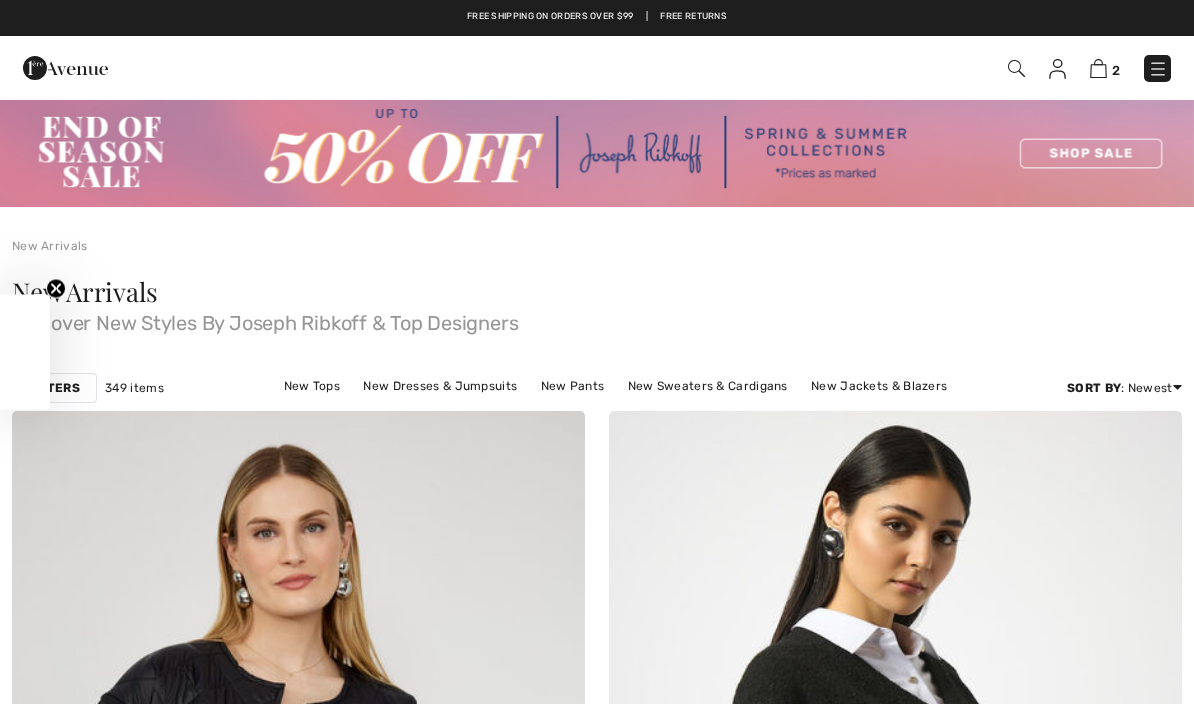 scroll, scrollTop: 0, scrollLeft: 0, axis: both 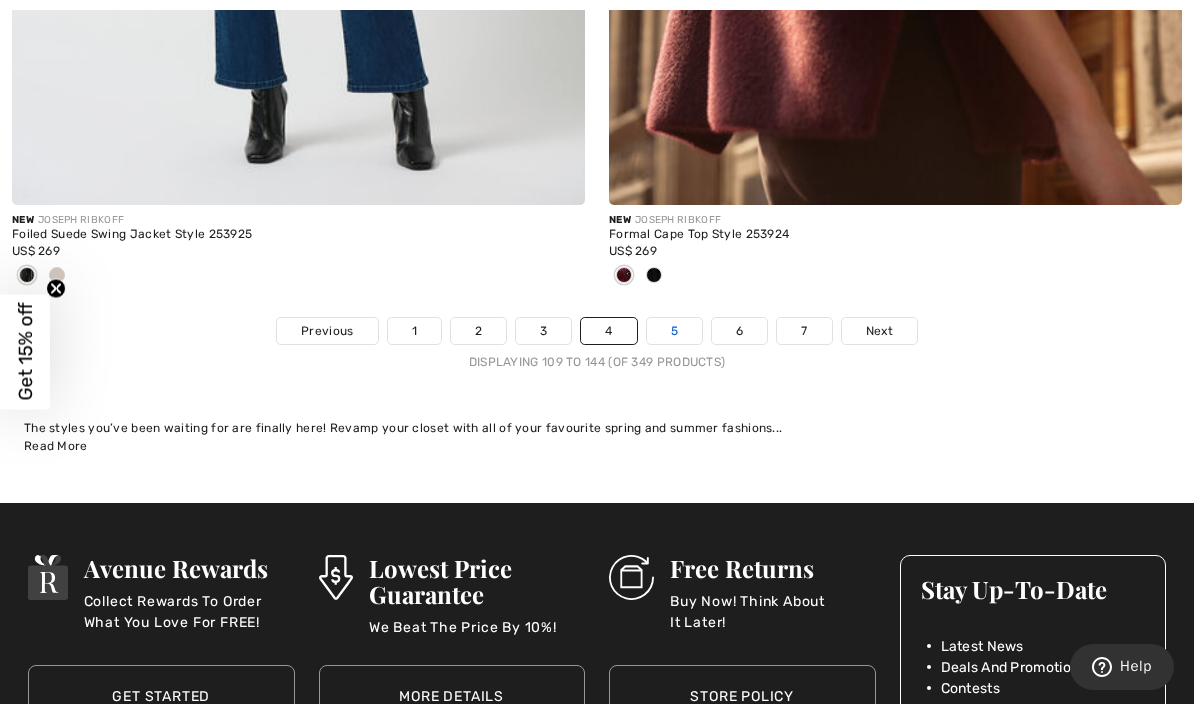 click on "5" at bounding box center (674, 331) 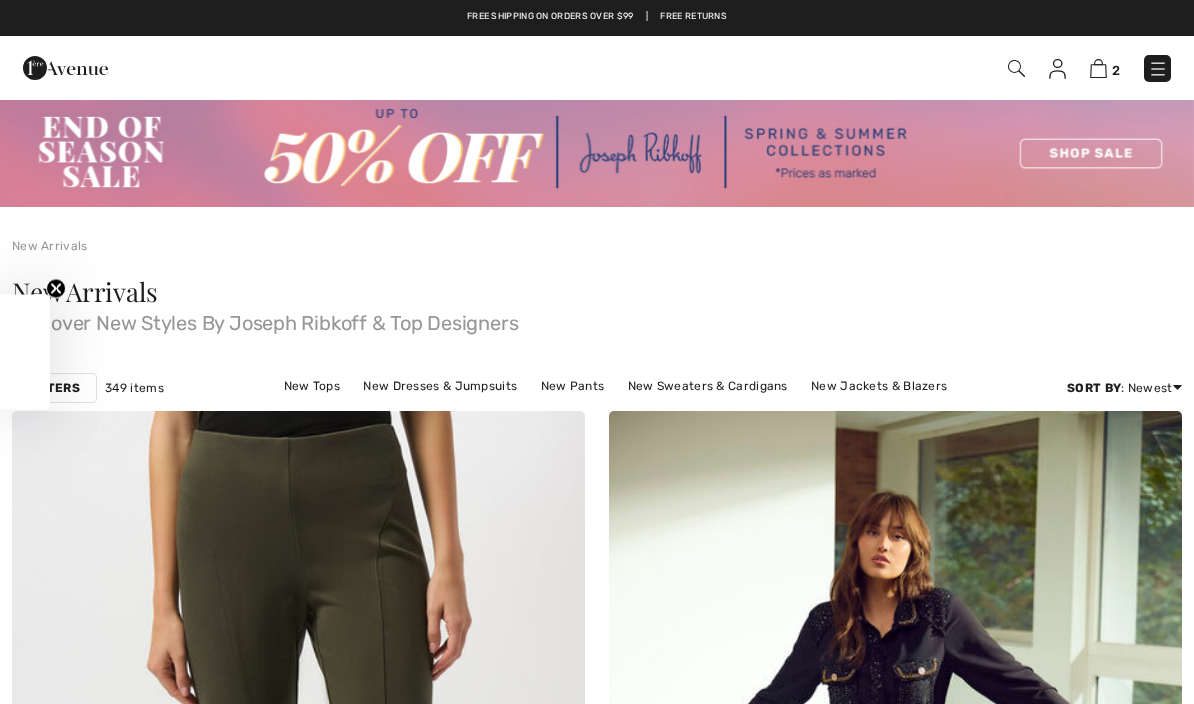 checkbox on "true" 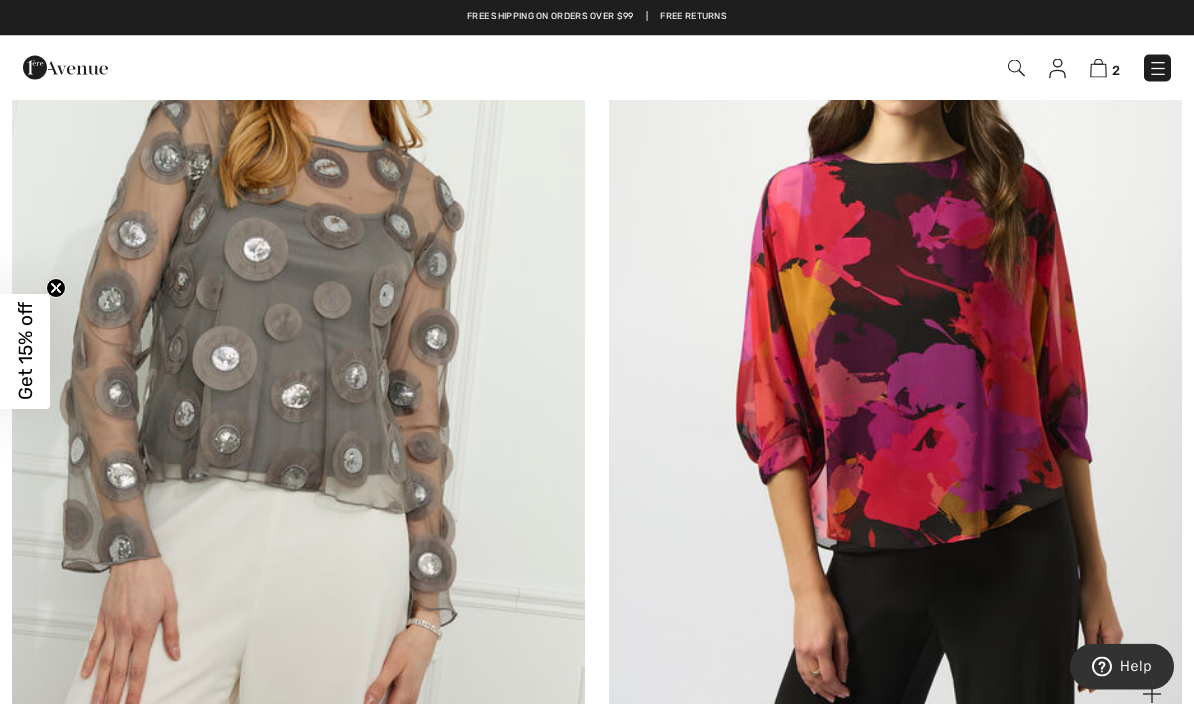 scroll, scrollTop: 2490, scrollLeft: 0, axis: vertical 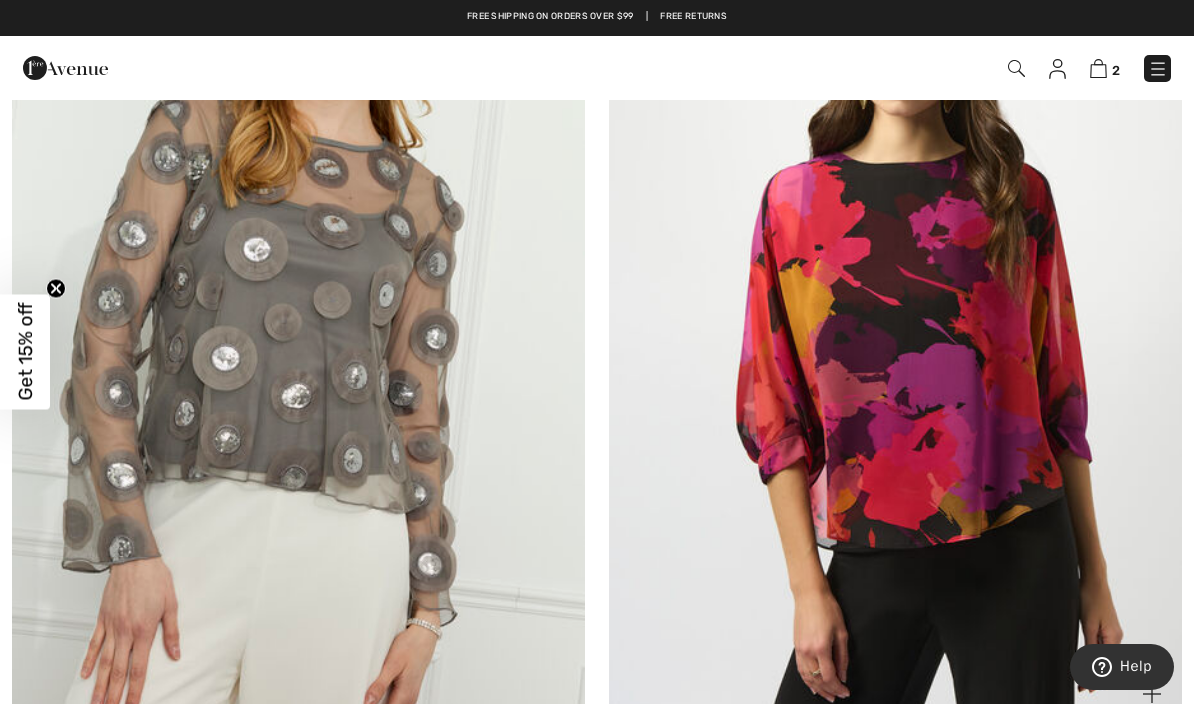 click at bounding box center (895, 294) 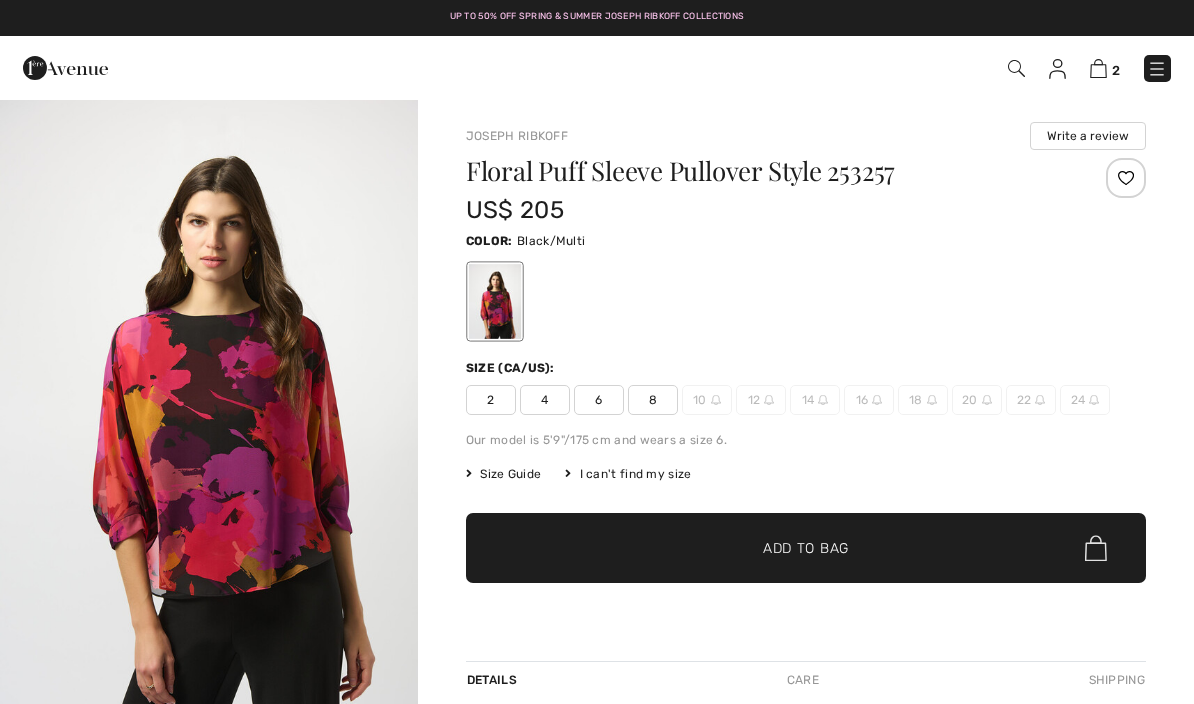 scroll, scrollTop: 0, scrollLeft: 0, axis: both 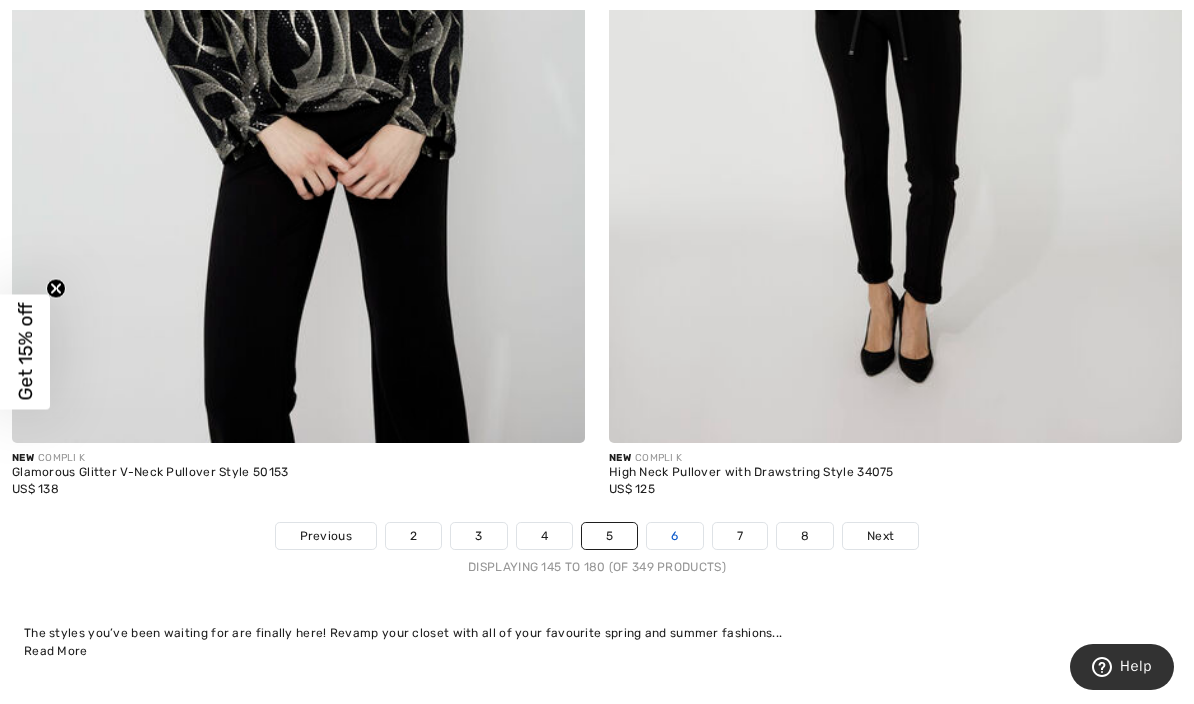 click on "6" at bounding box center (674, 536) 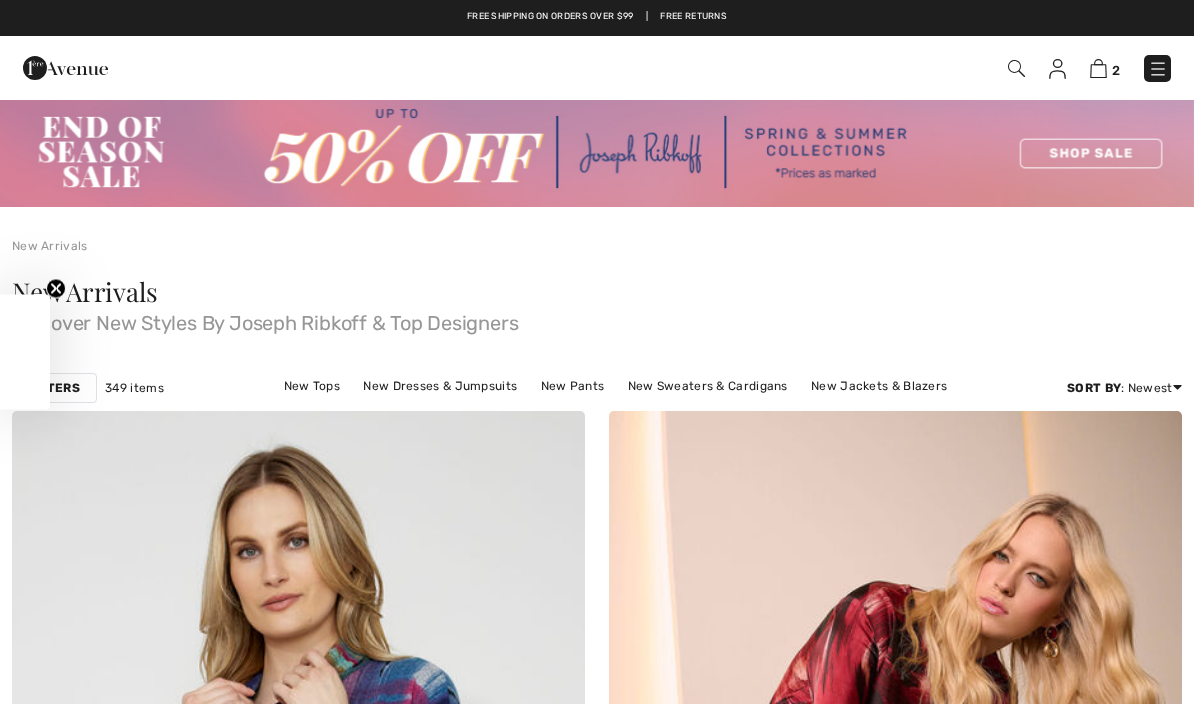 checkbox on "true" 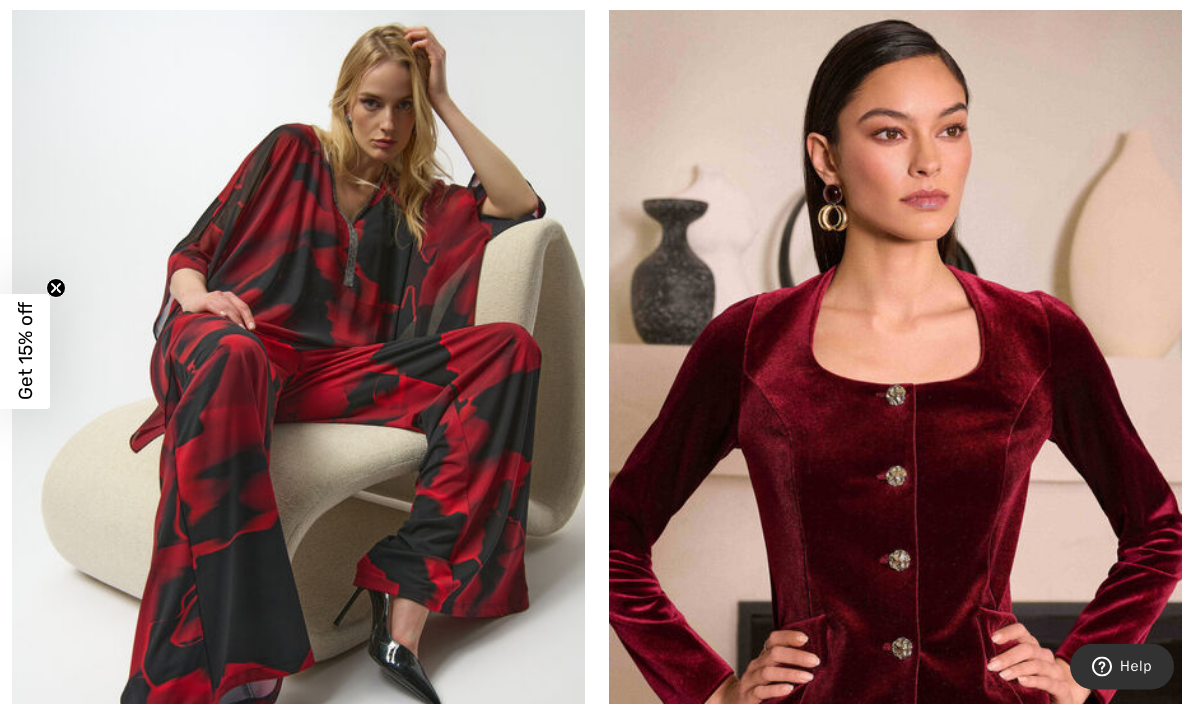 scroll, scrollTop: 17087, scrollLeft: 0, axis: vertical 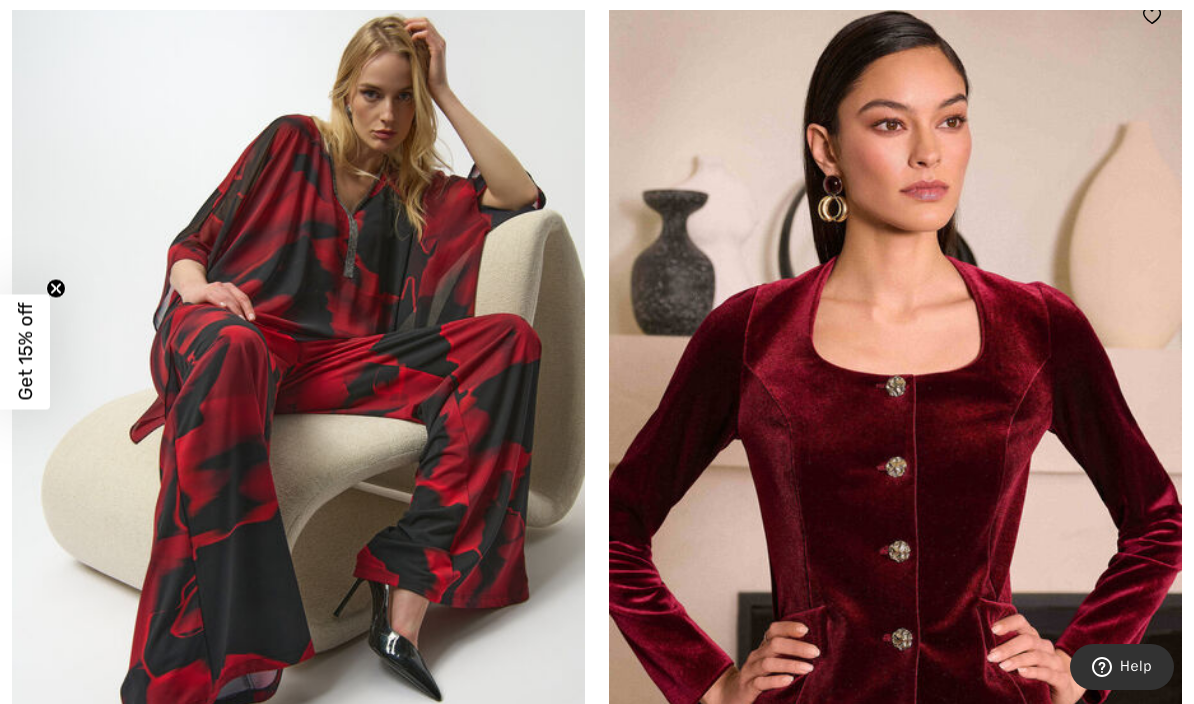 click at bounding box center (895, 416) 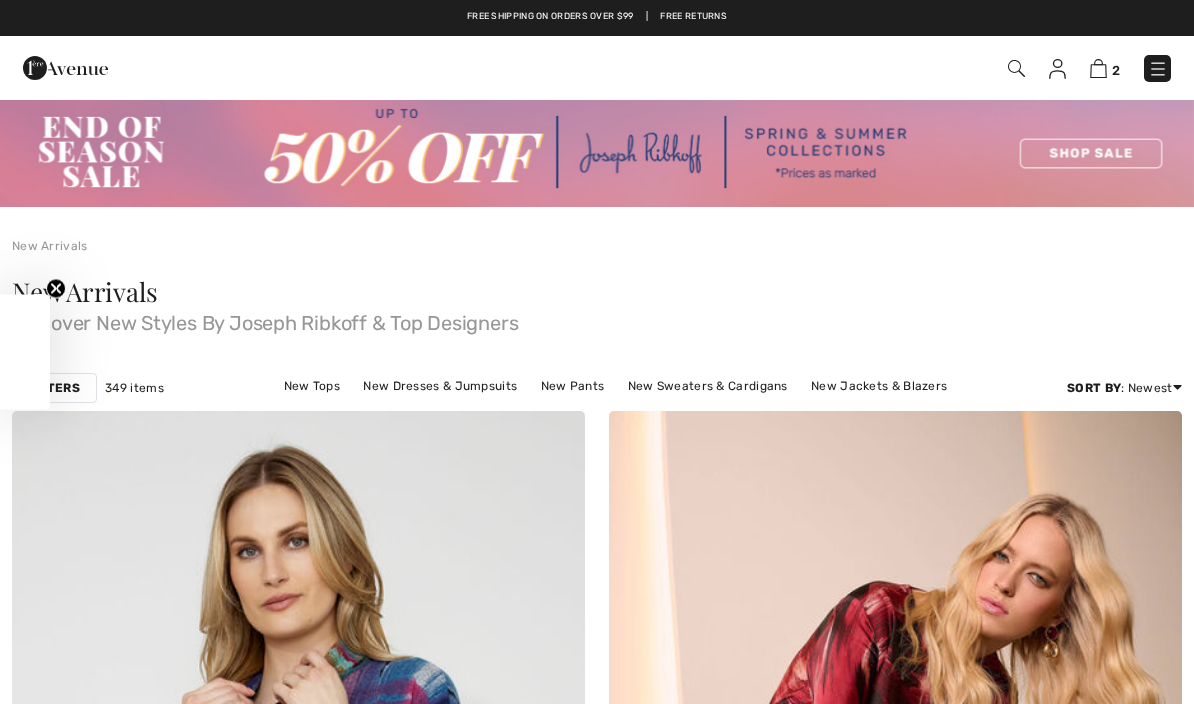 checkbox on "true" 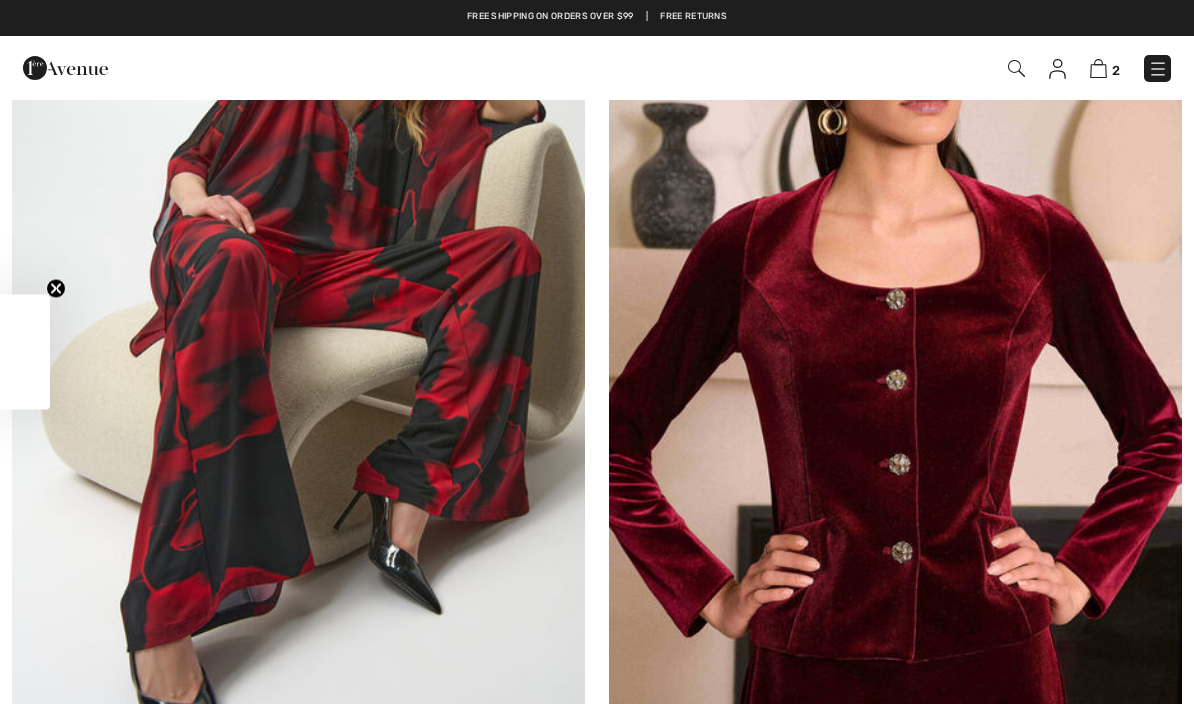 scroll, scrollTop: 0, scrollLeft: 0, axis: both 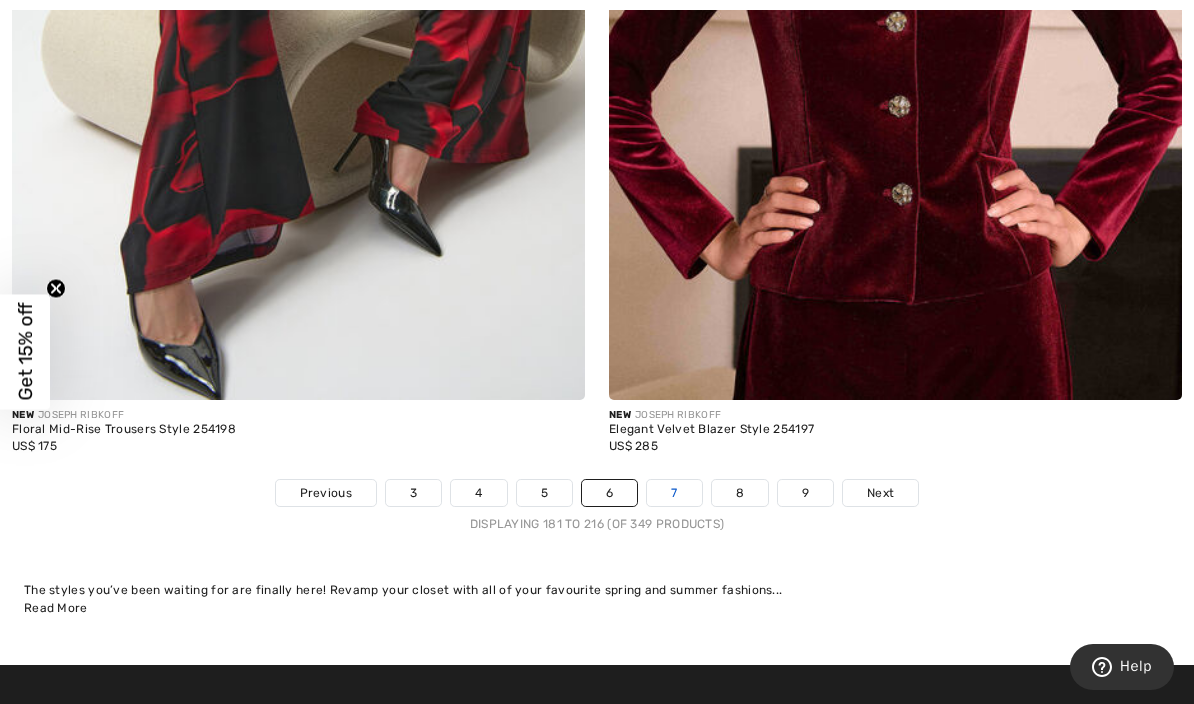 click on "7" at bounding box center [674, 493] 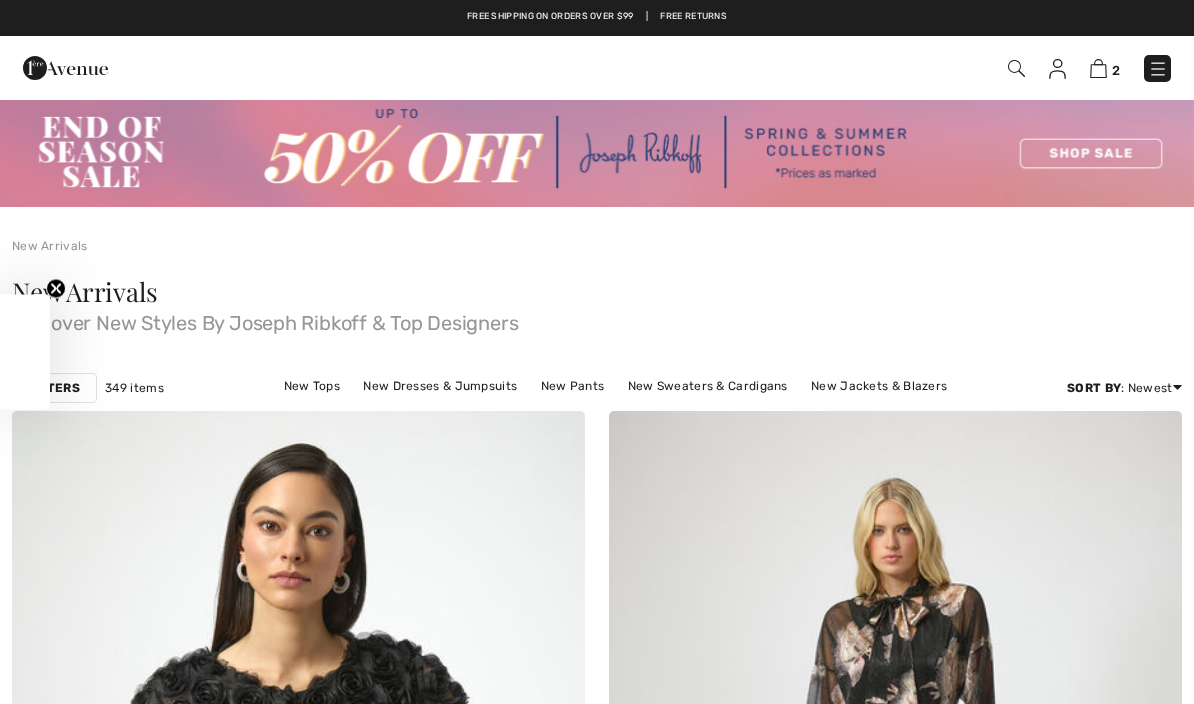 checkbox on "true" 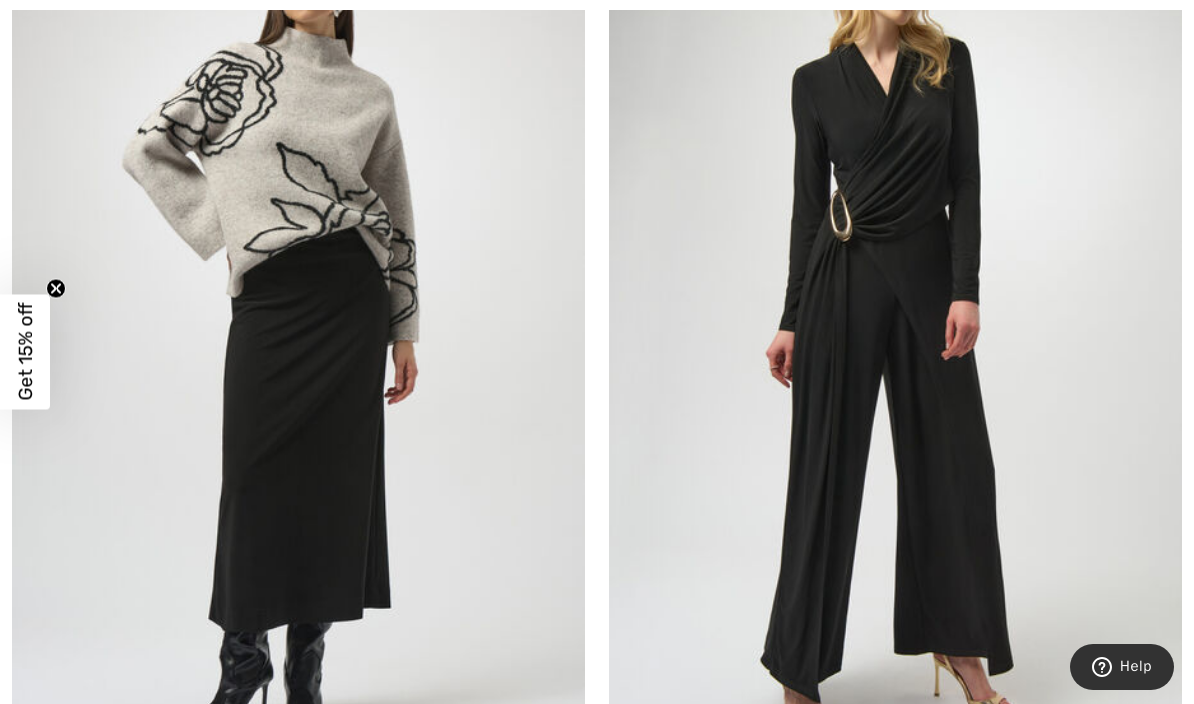 scroll, scrollTop: 14132, scrollLeft: 0, axis: vertical 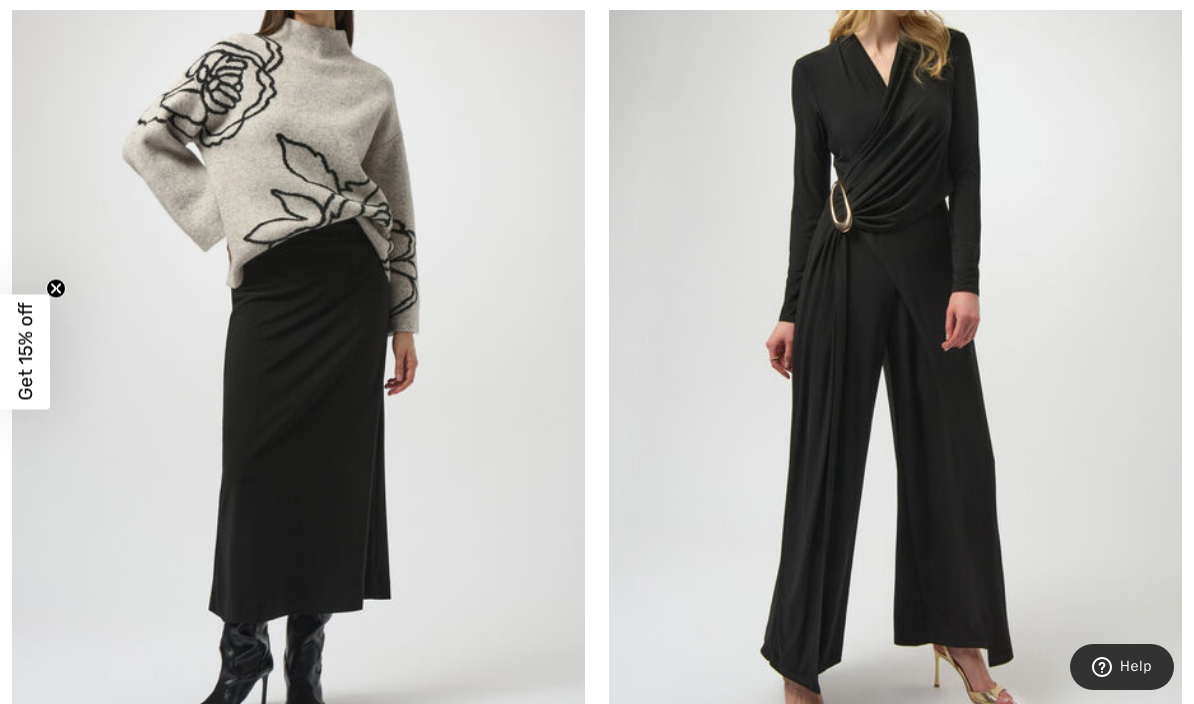 click at bounding box center (895, 325) 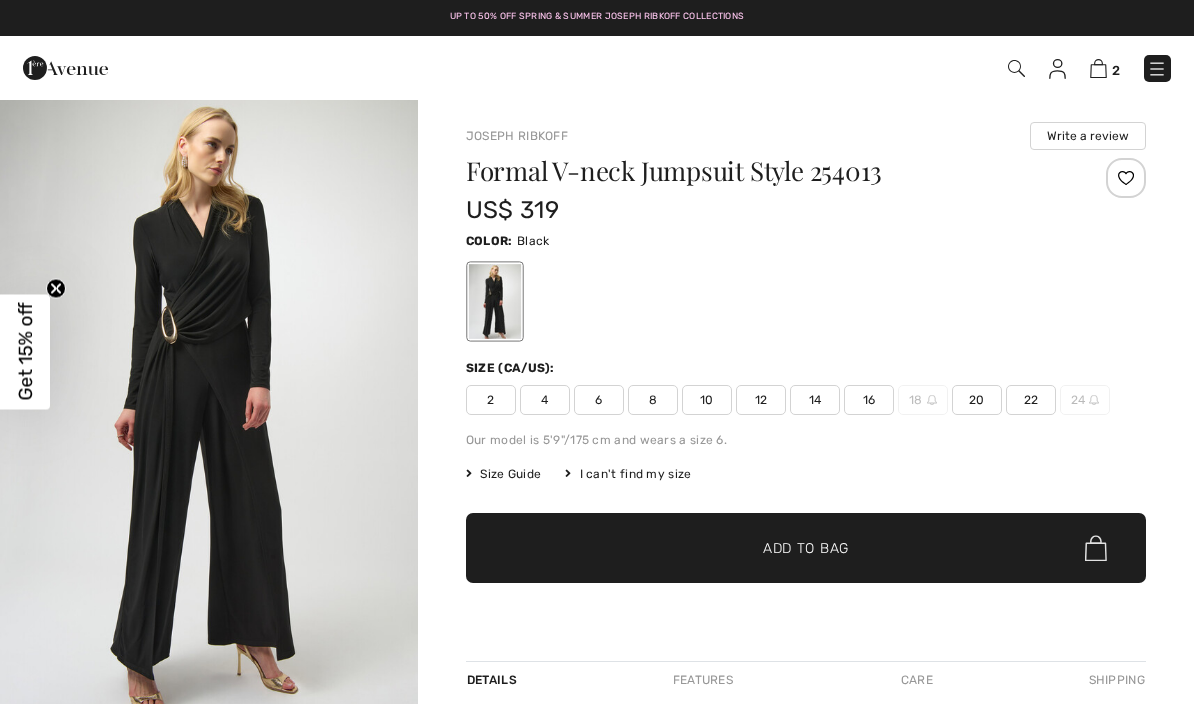 scroll, scrollTop: 0, scrollLeft: 0, axis: both 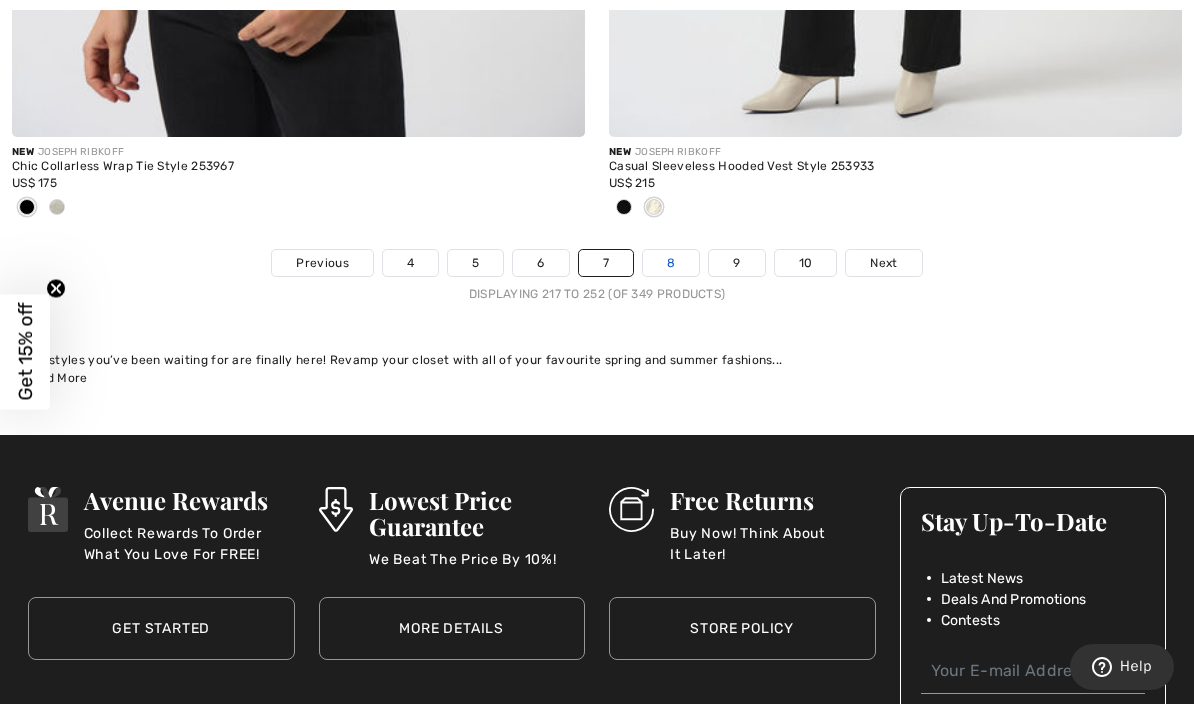 click on "8" at bounding box center [671, 263] 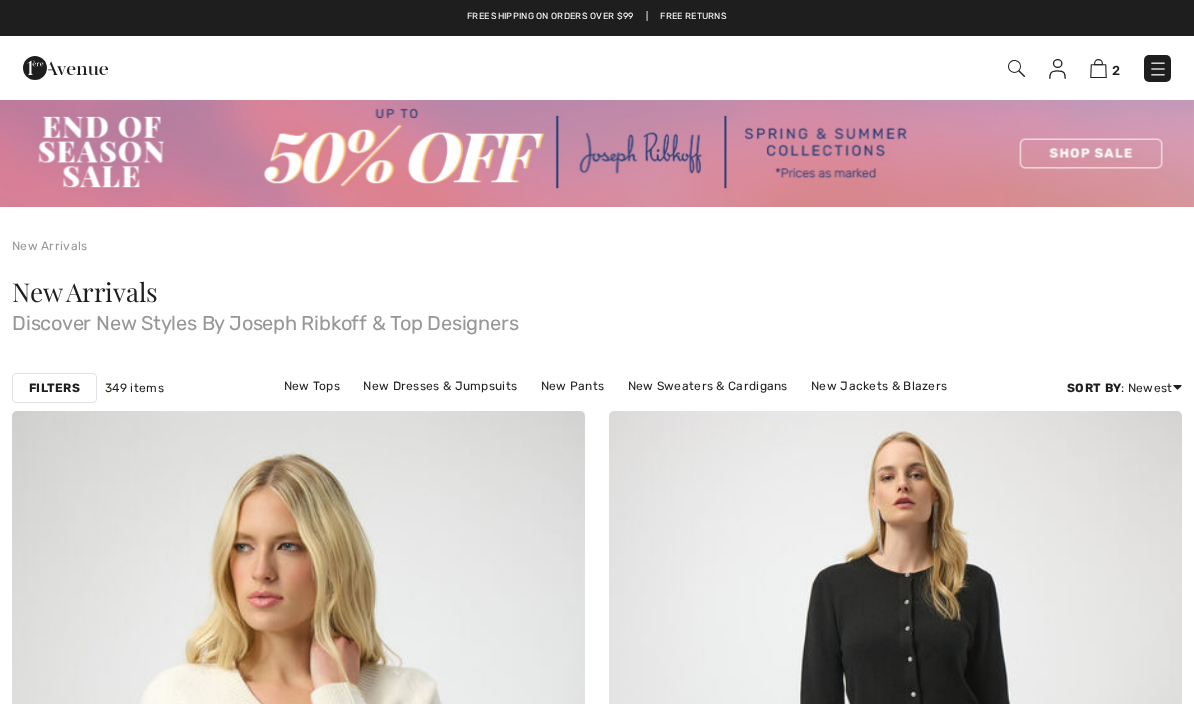 scroll, scrollTop: 0, scrollLeft: 0, axis: both 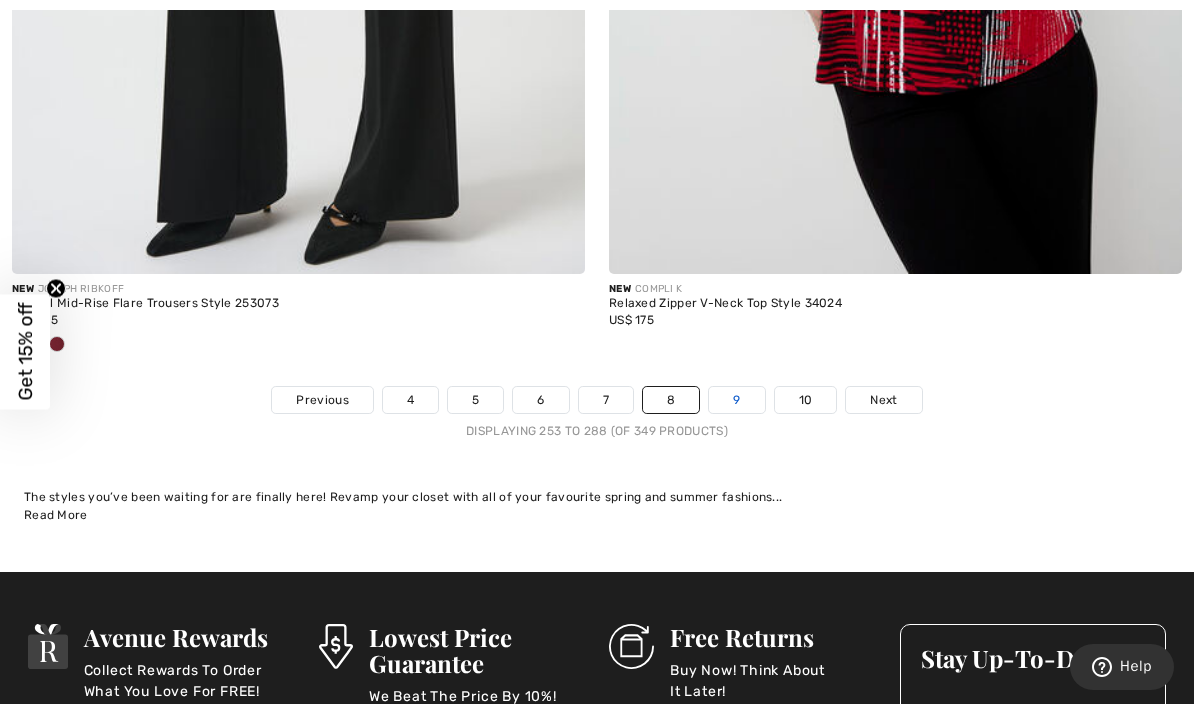 click on "9" at bounding box center (736, 400) 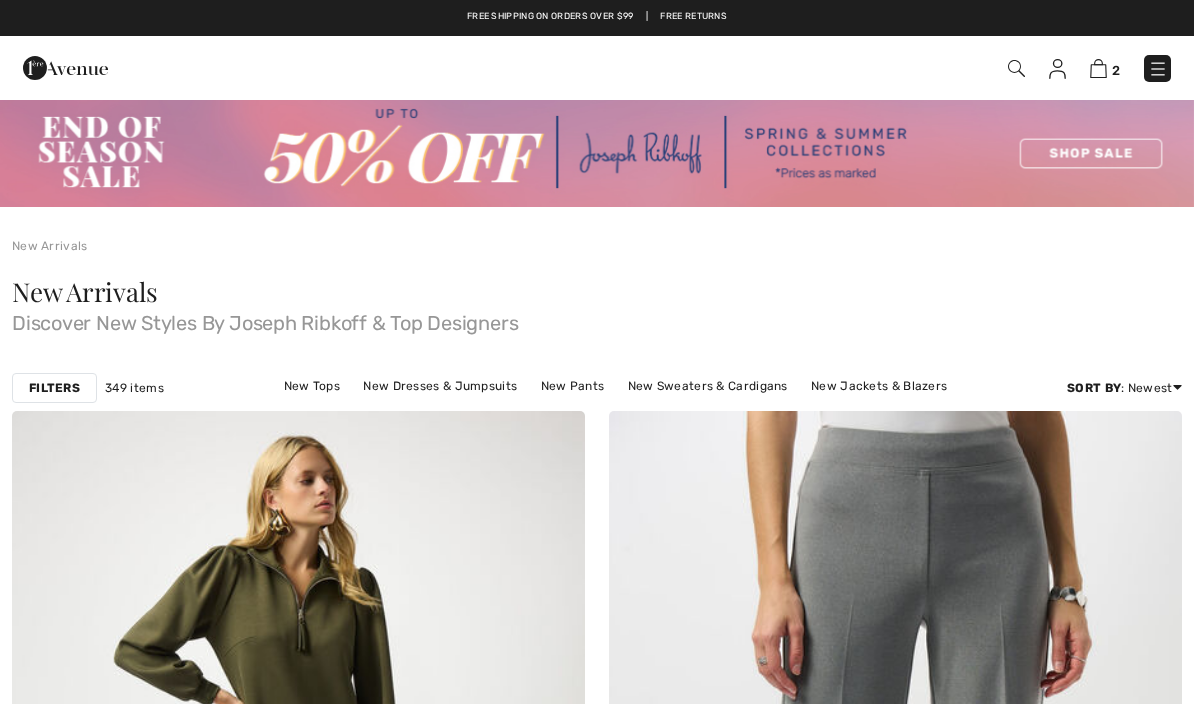 scroll, scrollTop: 0, scrollLeft: 0, axis: both 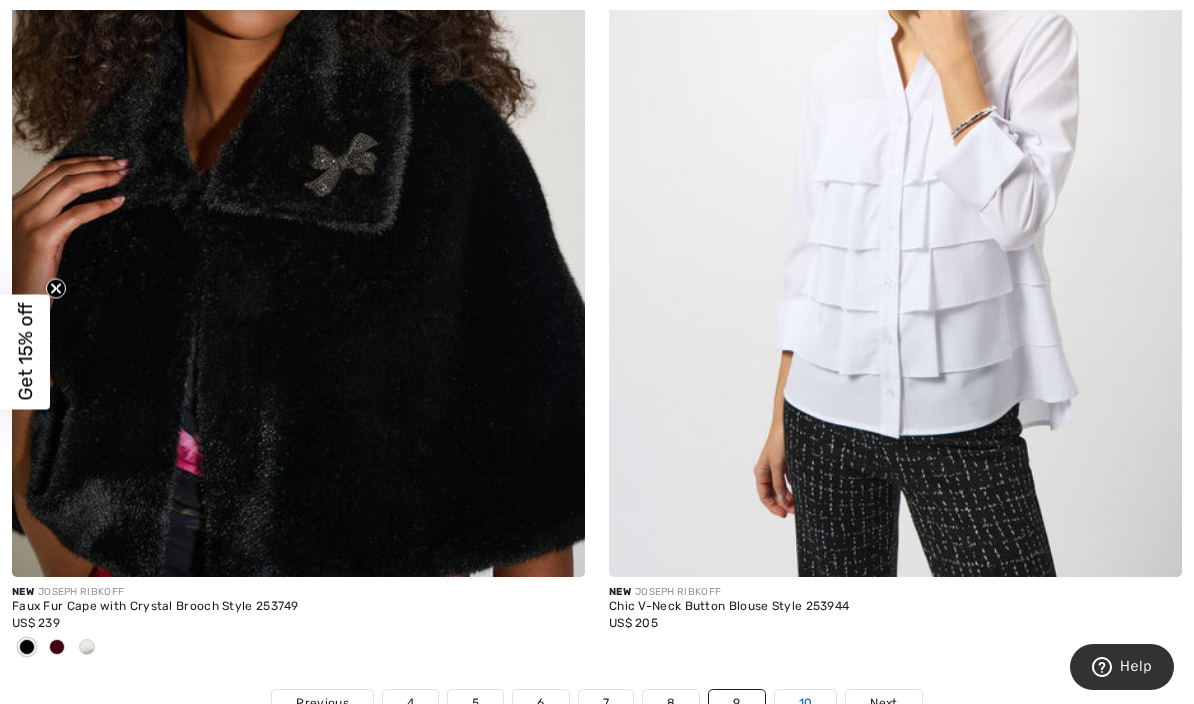 click on "10" at bounding box center (806, 703) 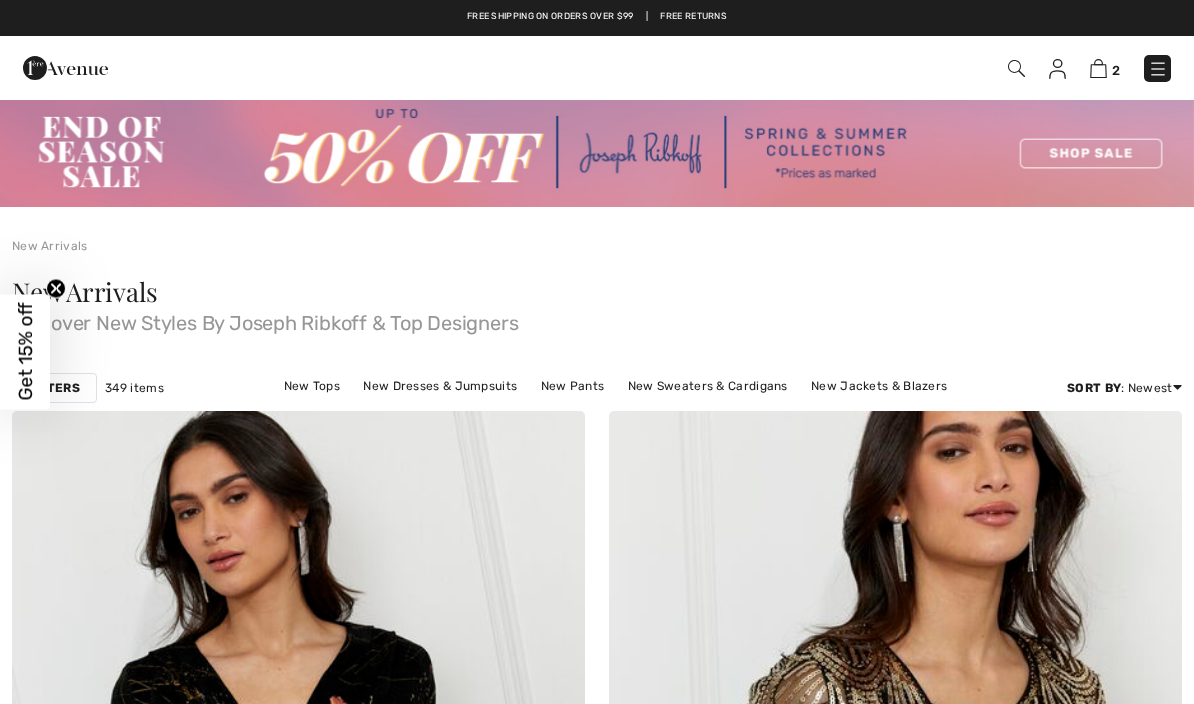 checkbox on "true" 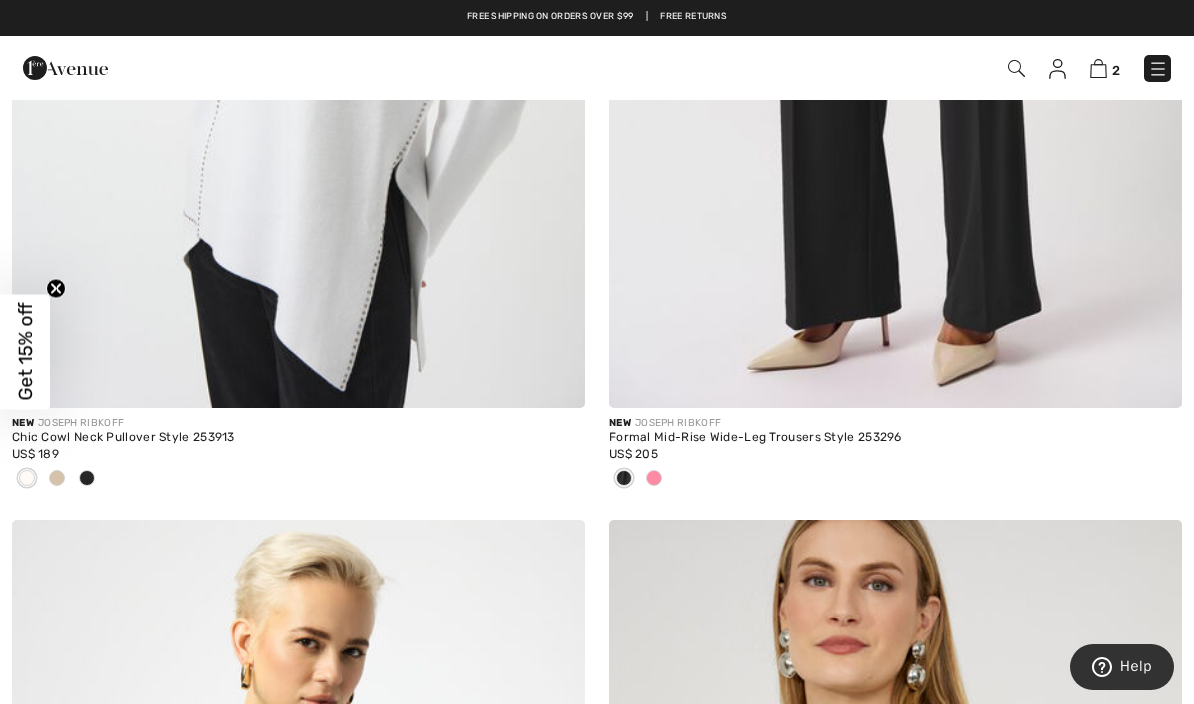 scroll, scrollTop: 9658, scrollLeft: 0, axis: vertical 